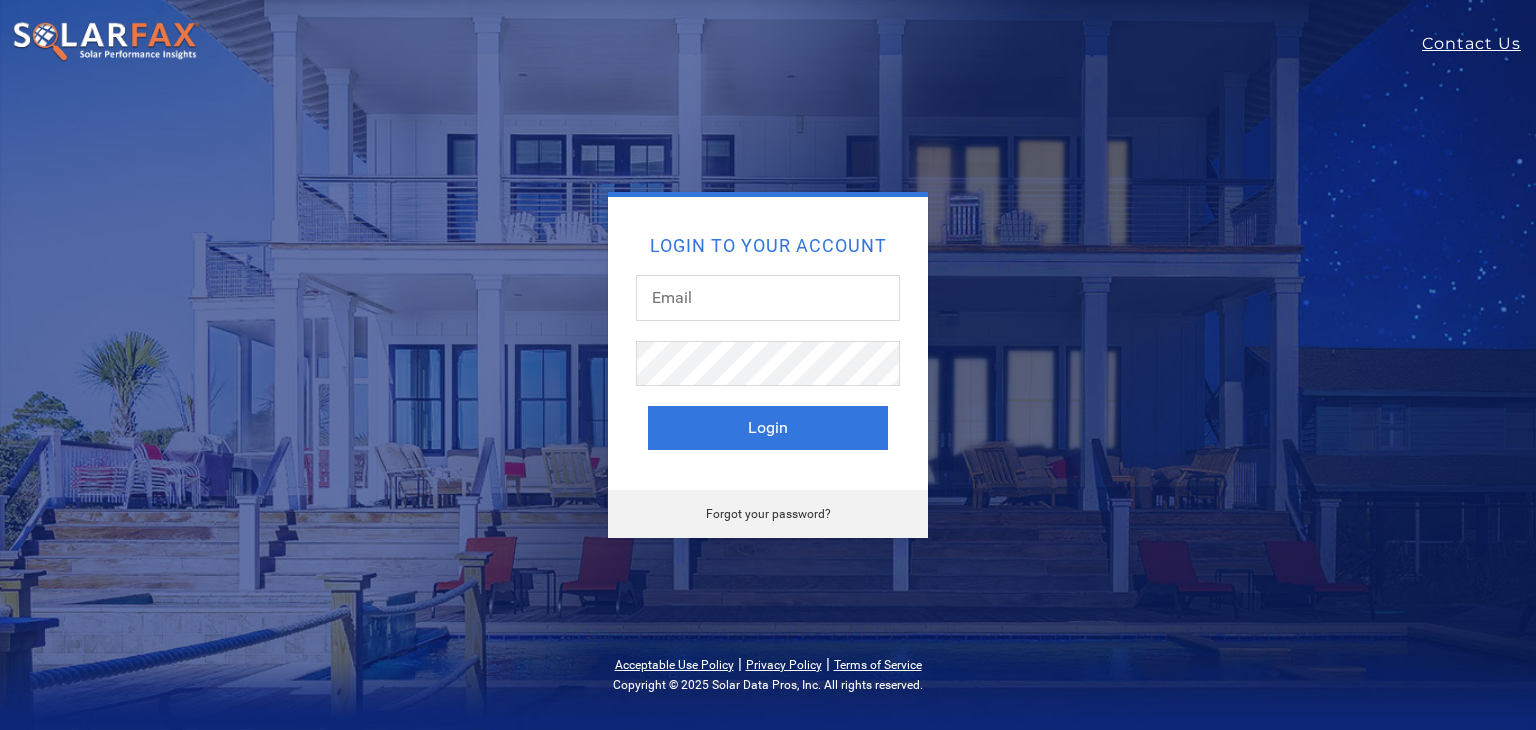 scroll, scrollTop: 0, scrollLeft: 0, axis: both 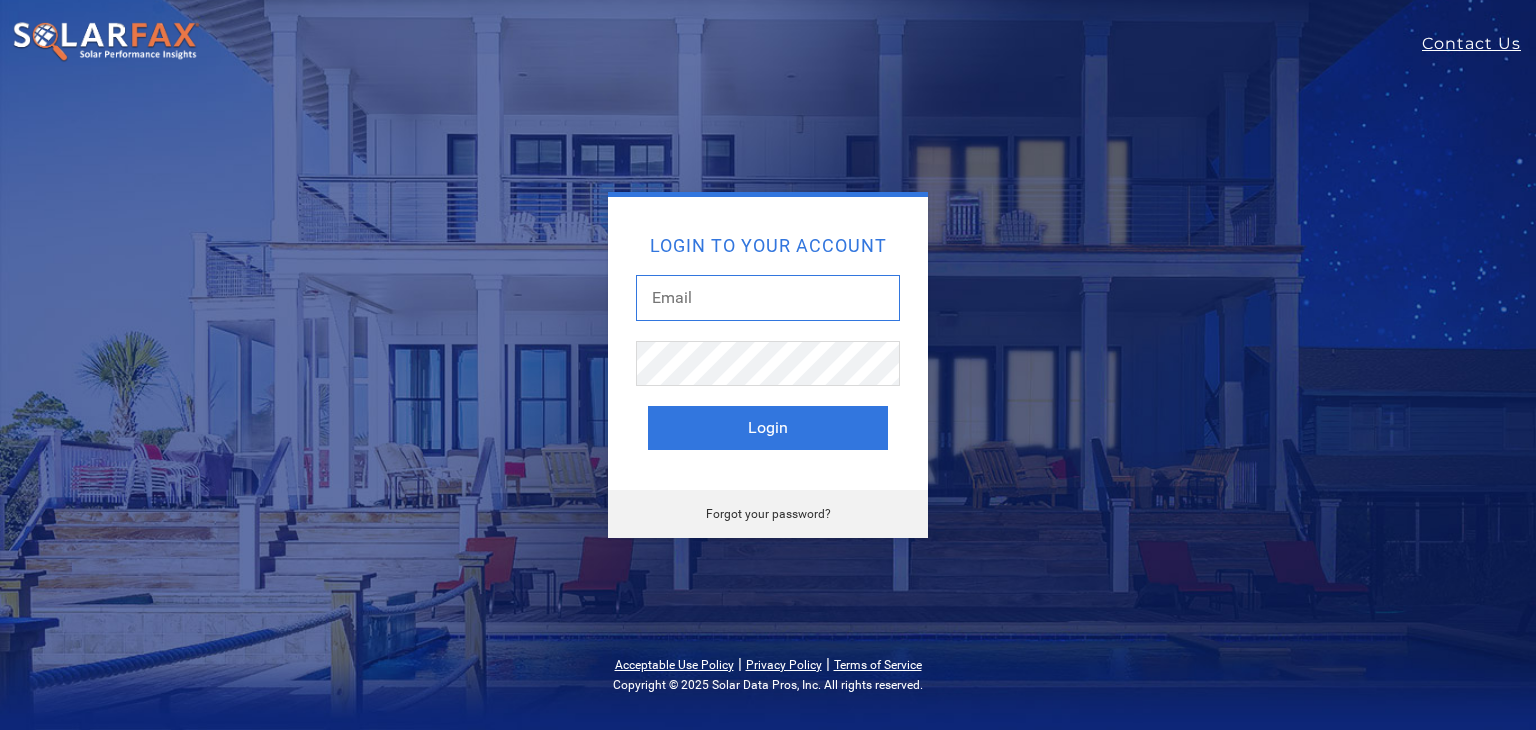 click at bounding box center [768, 298] 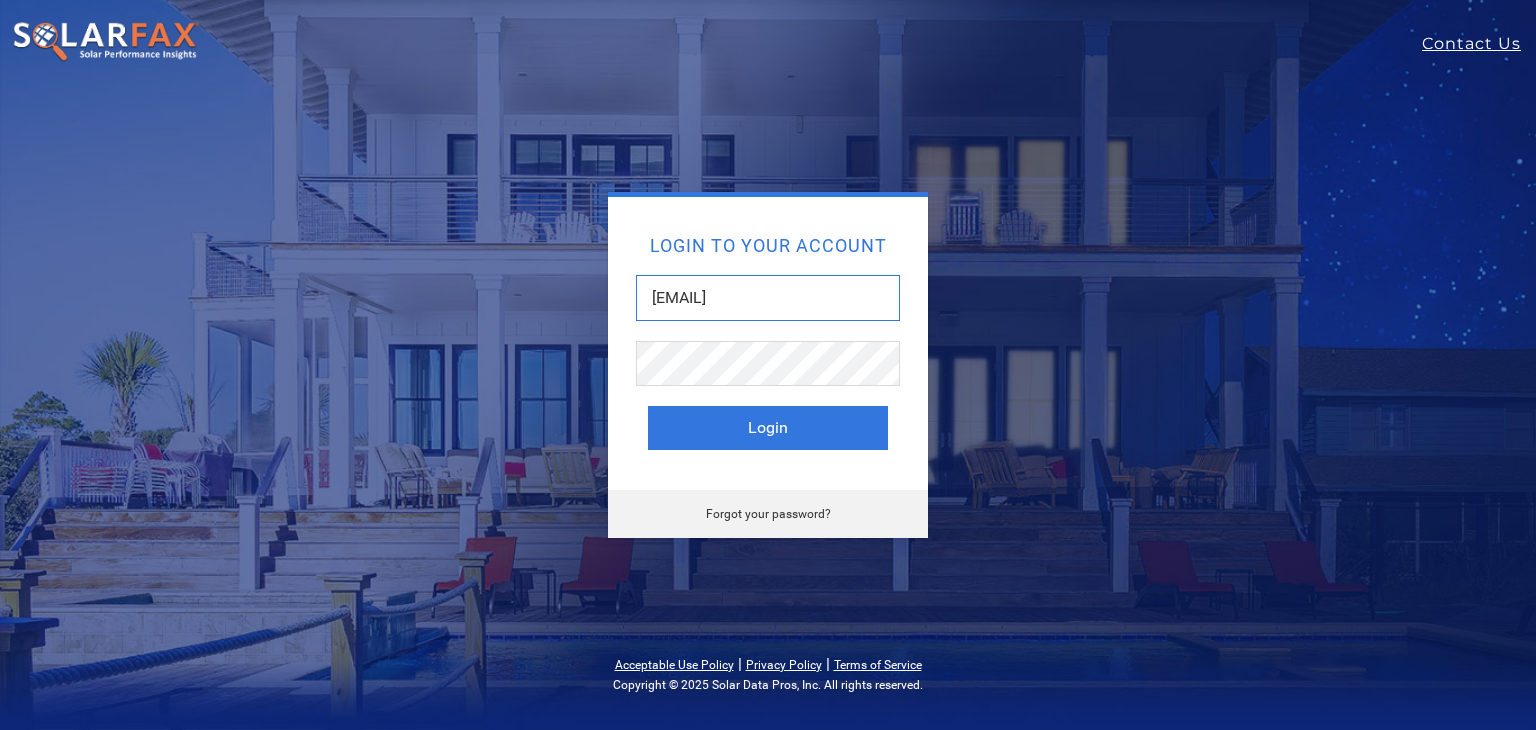 scroll, scrollTop: 0, scrollLeft: 17, axis: horizontal 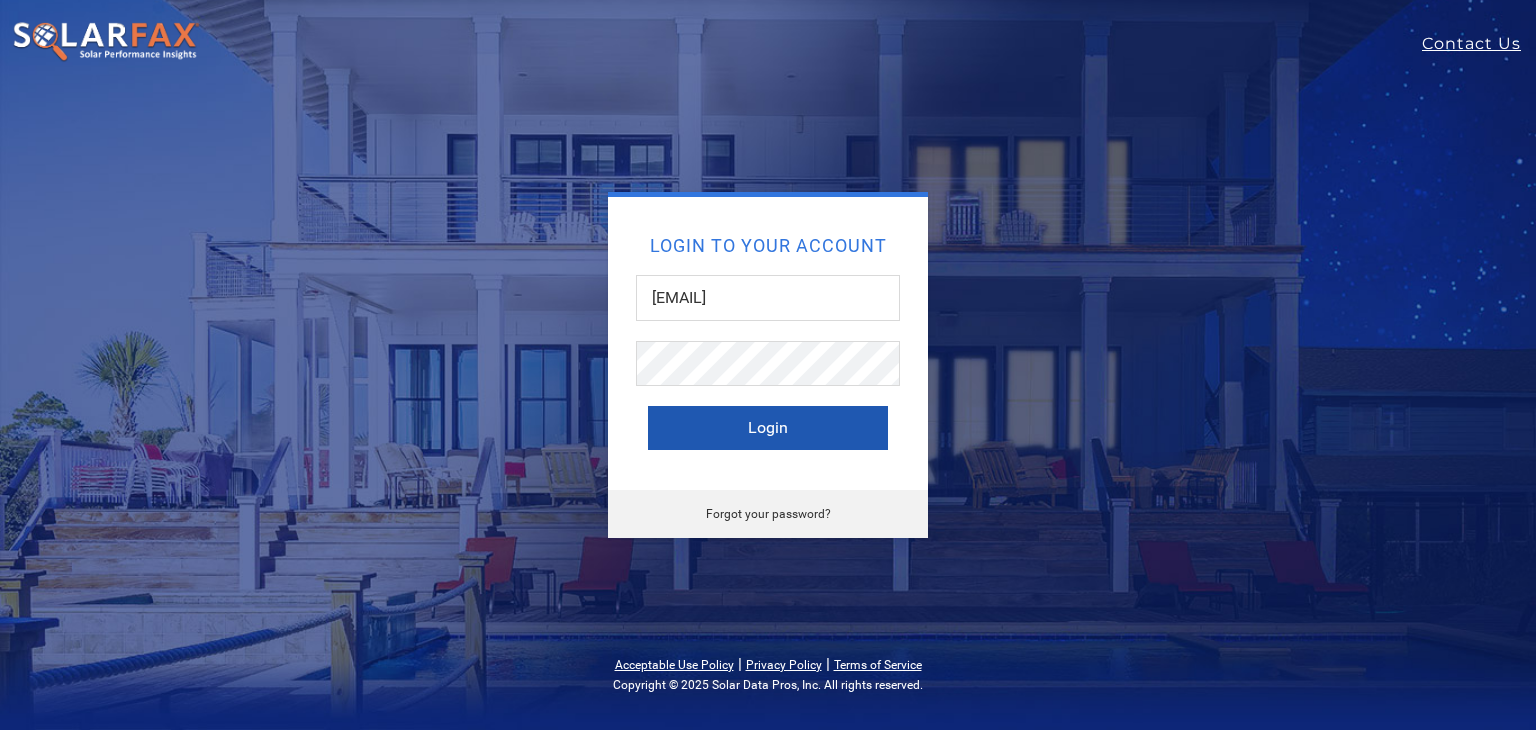 click on "Login" at bounding box center (768, 428) 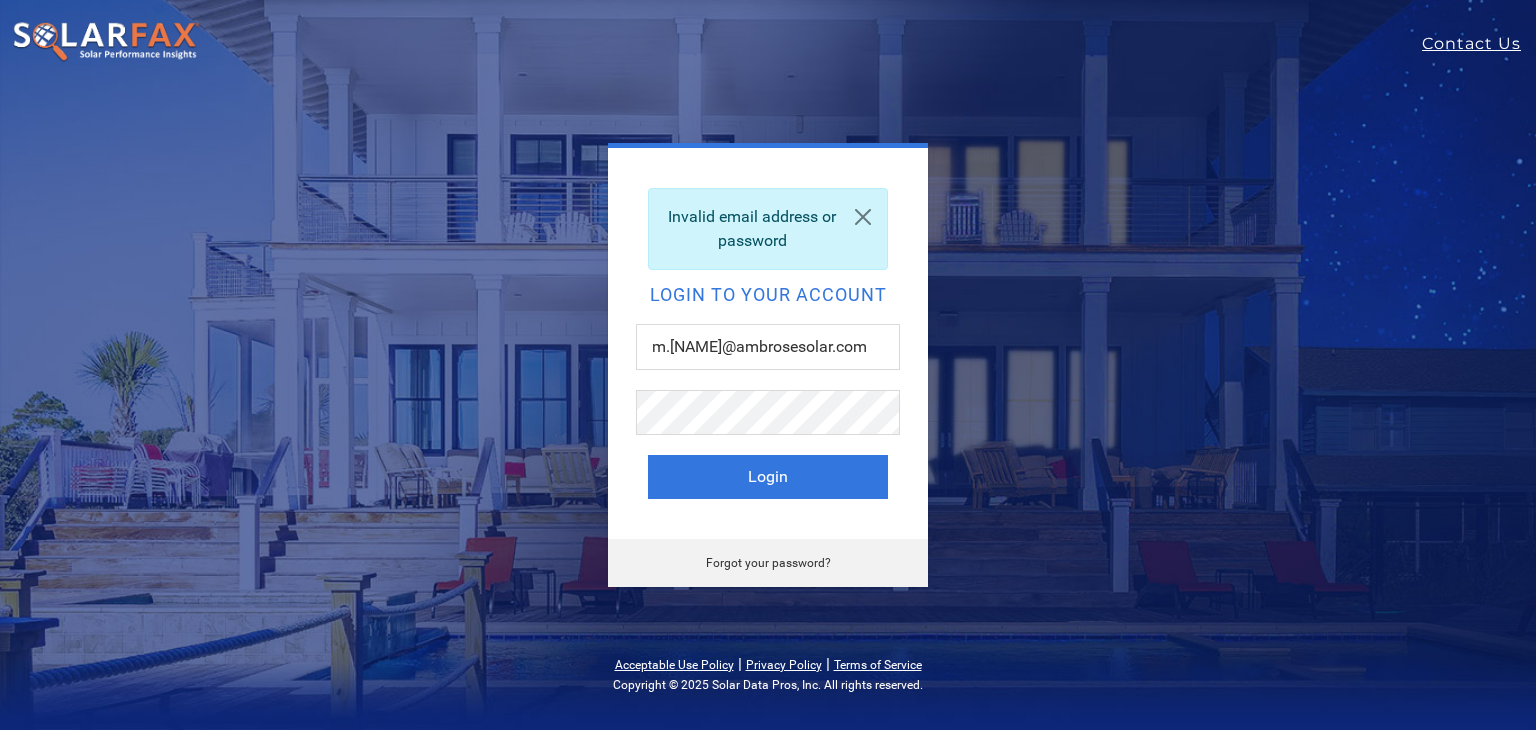 scroll, scrollTop: 0, scrollLeft: 0, axis: both 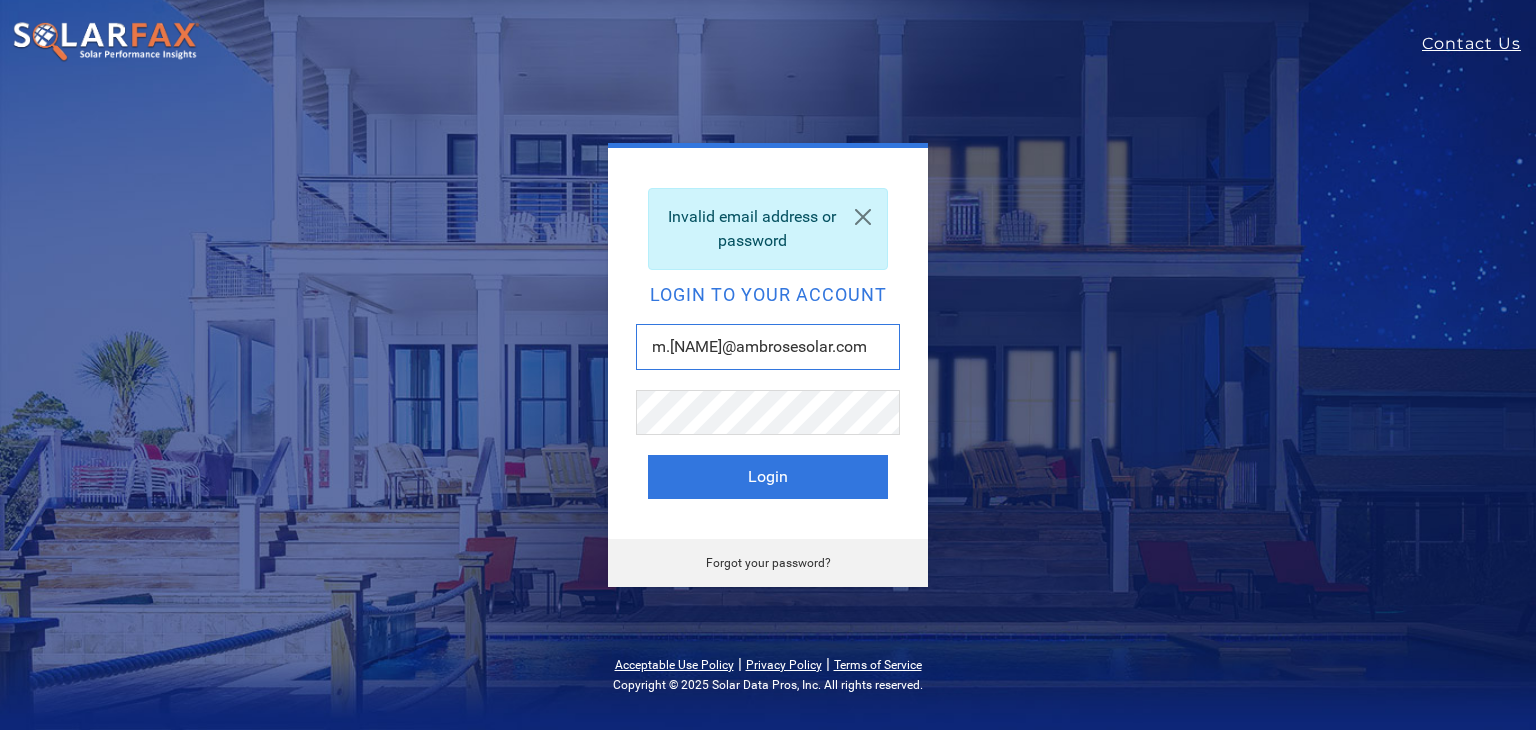 drag, startPoint x: 884, startPoint y: 344, endPoint x: 645, endPoint y: 337, distance: 239.1025 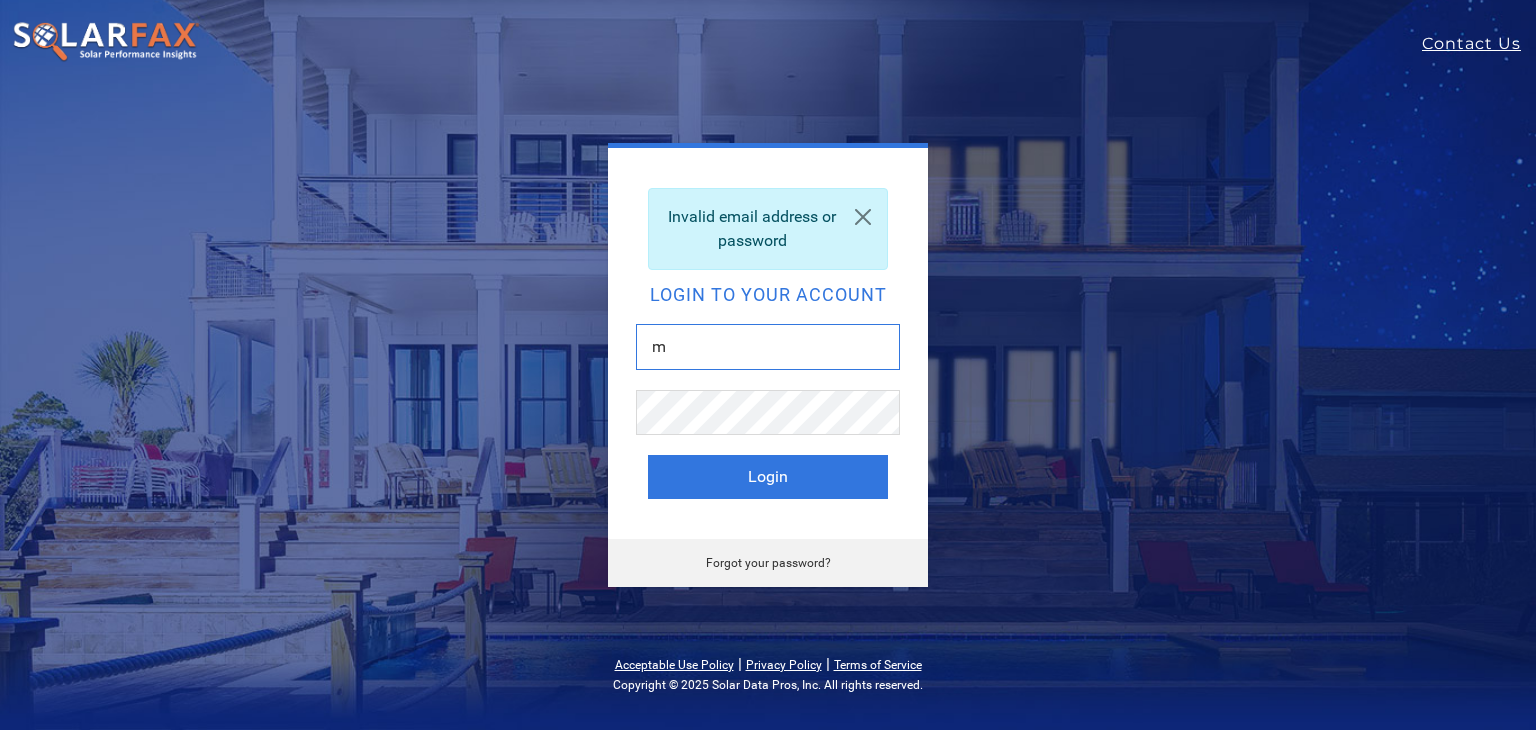 drag, startPoint x: 679, startPoint y: 345, endPoint x: 593, endPoint y: 355, distance: 86.579445 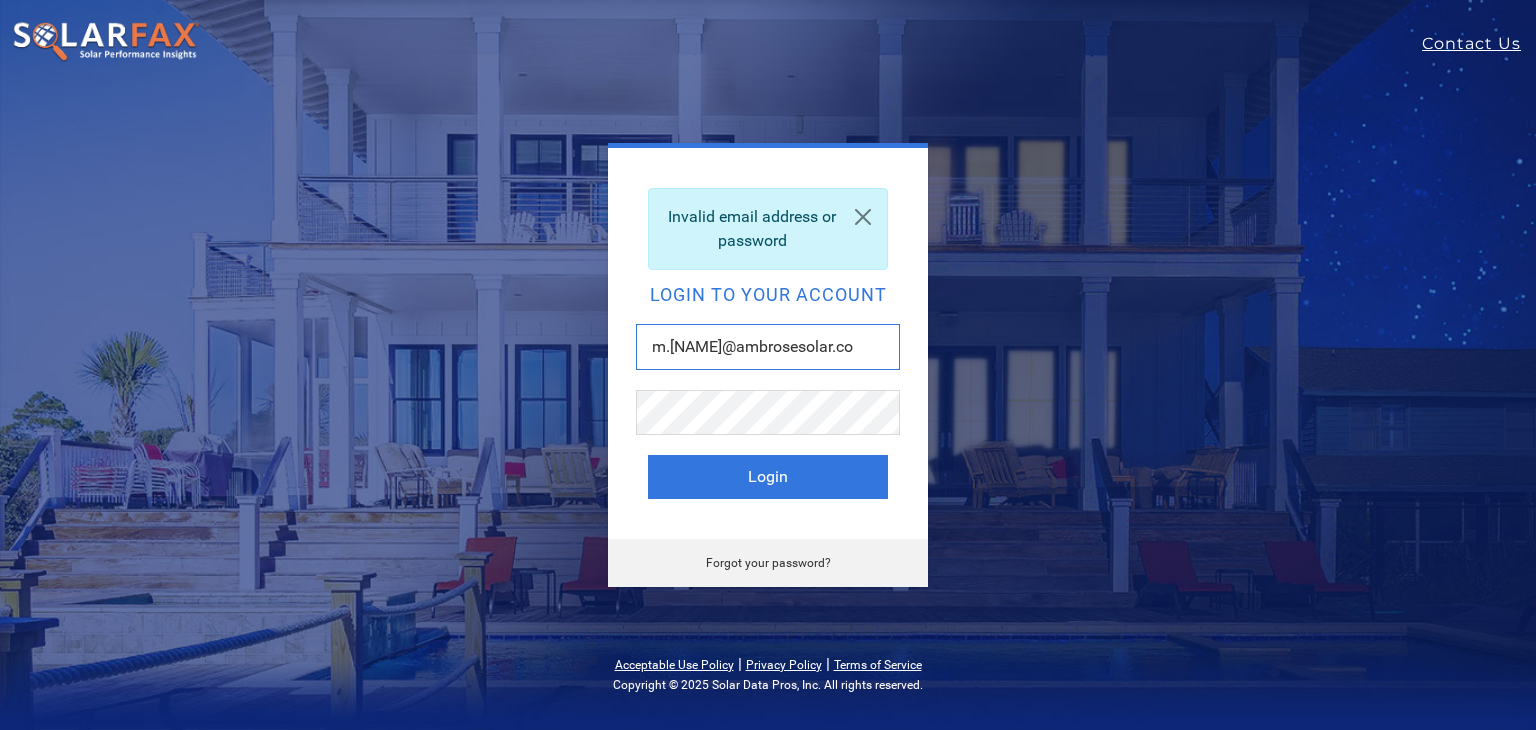 type on "[EMAIL]" 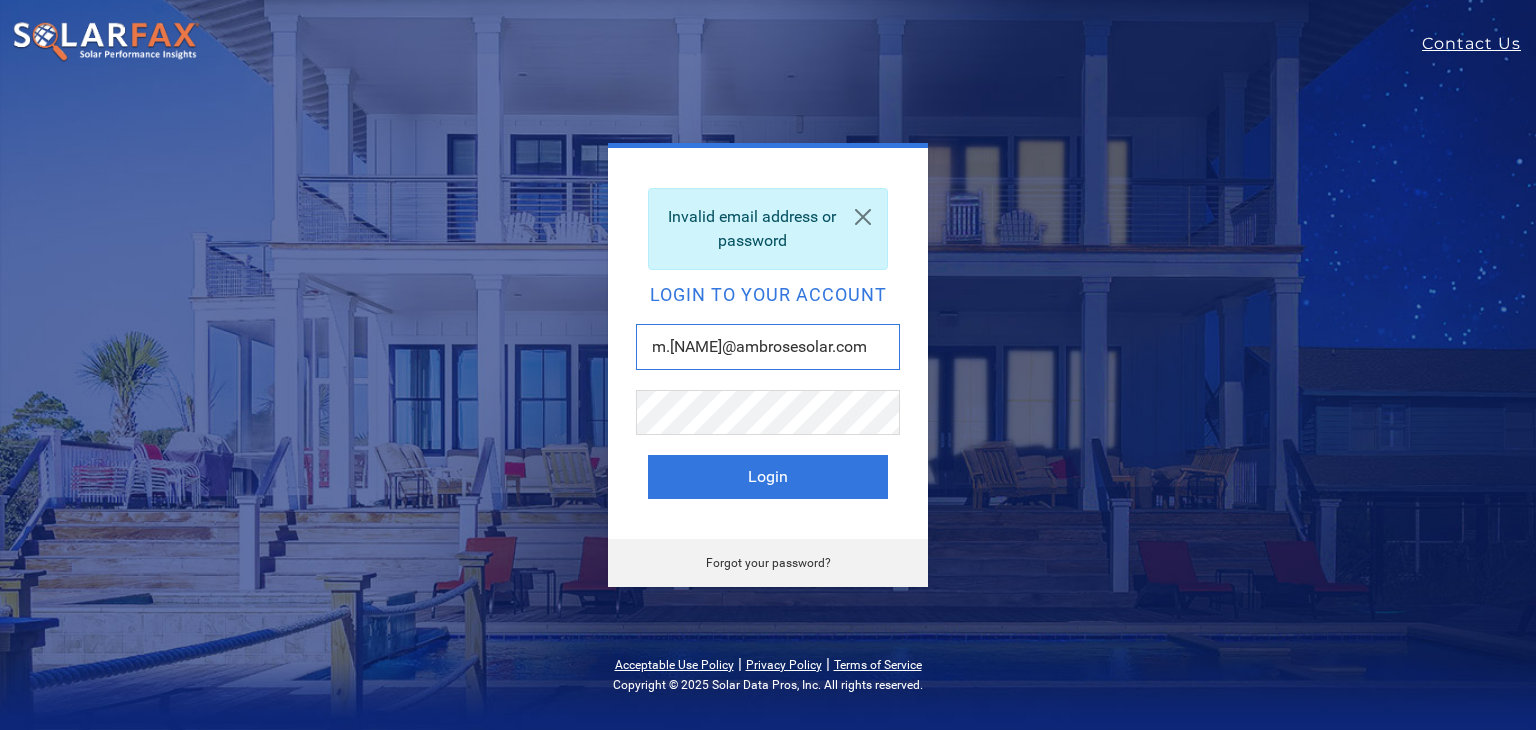 scroll, scrollTop: 0, scrollLeft: 17, axis: horizontal 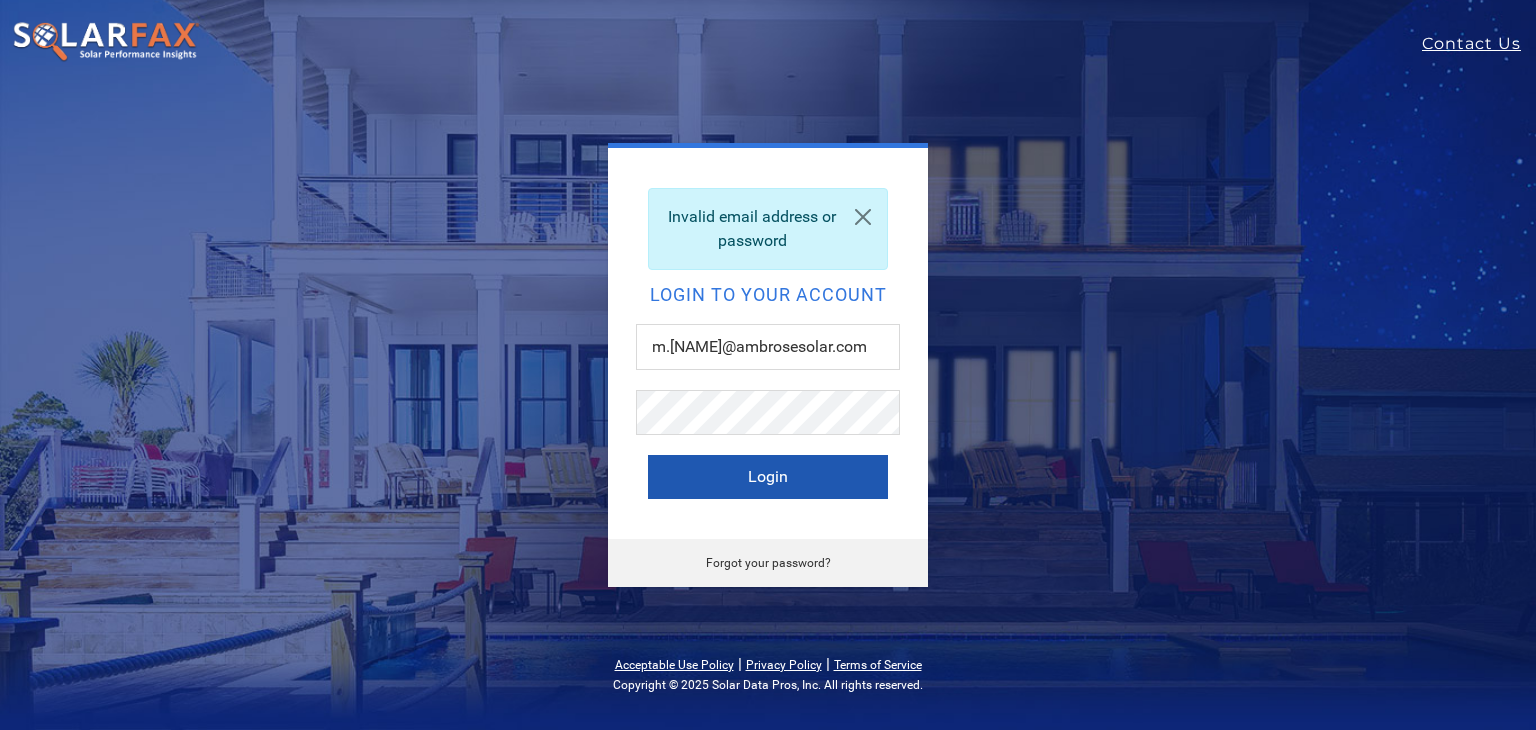 click on "Login" at bounding box center (768, 477) 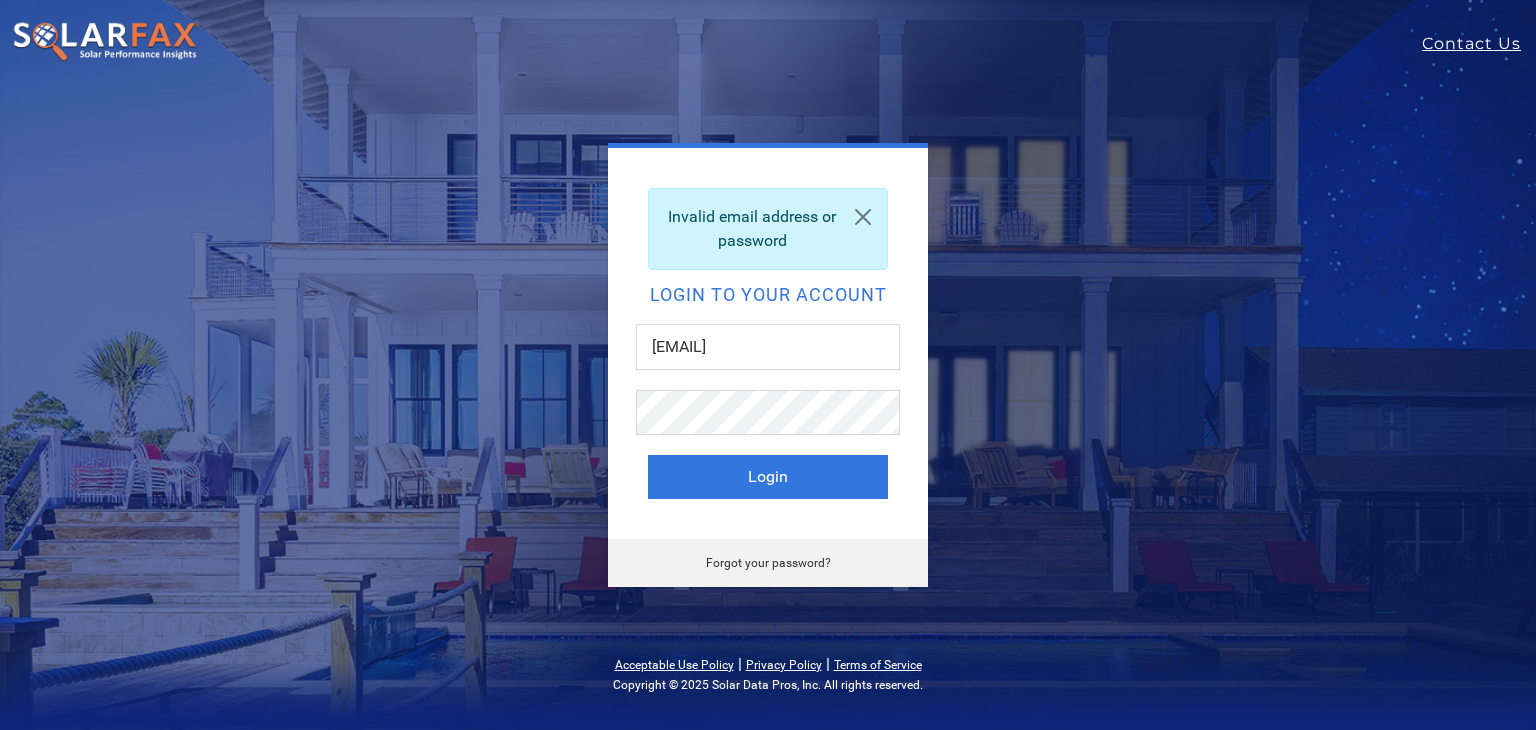 scroll, scrollTop: 0, scrollLeft: 0, axis: both 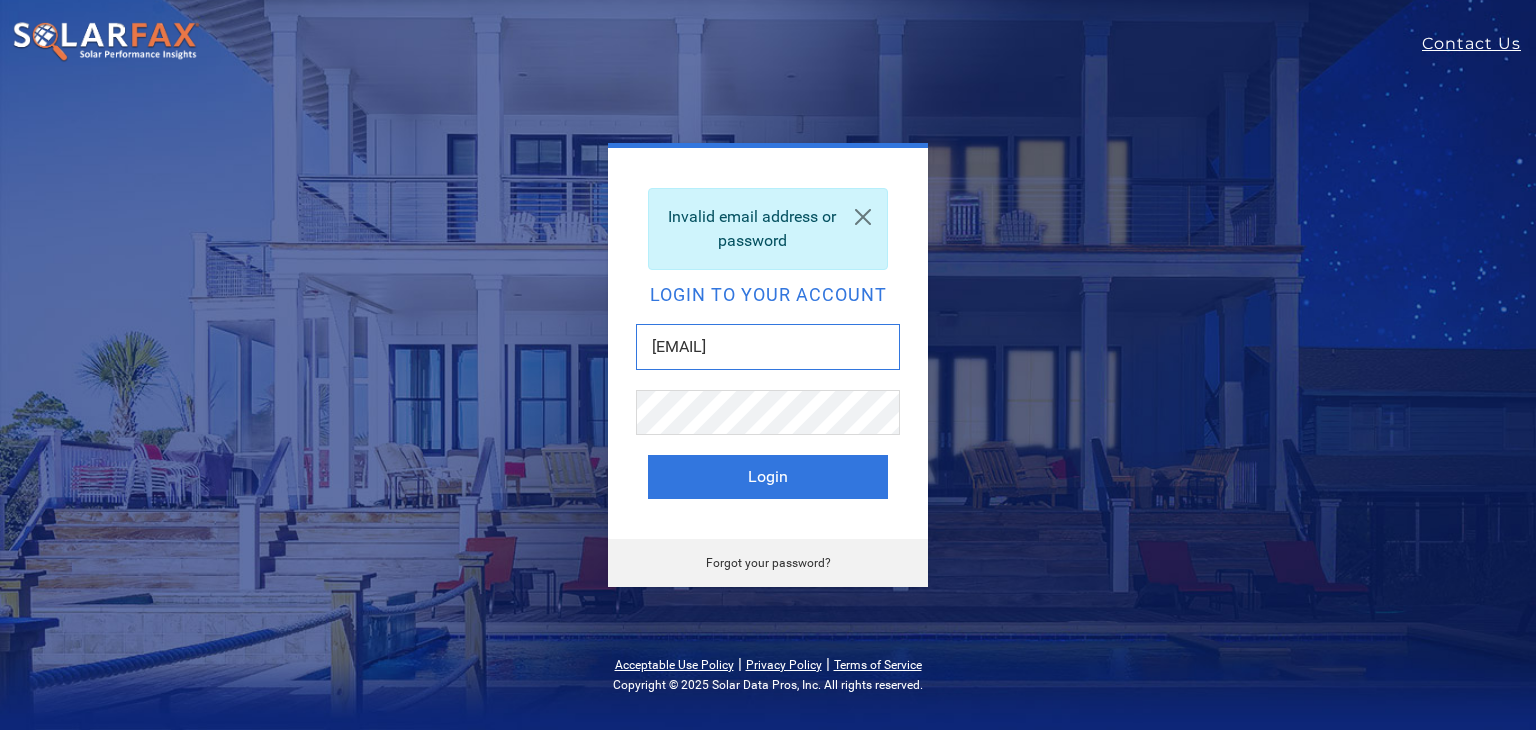 drag, startPoint x: 886, startPoint y: 343, endPoint x: 621, endPoint y: 393, distance: 269.67572 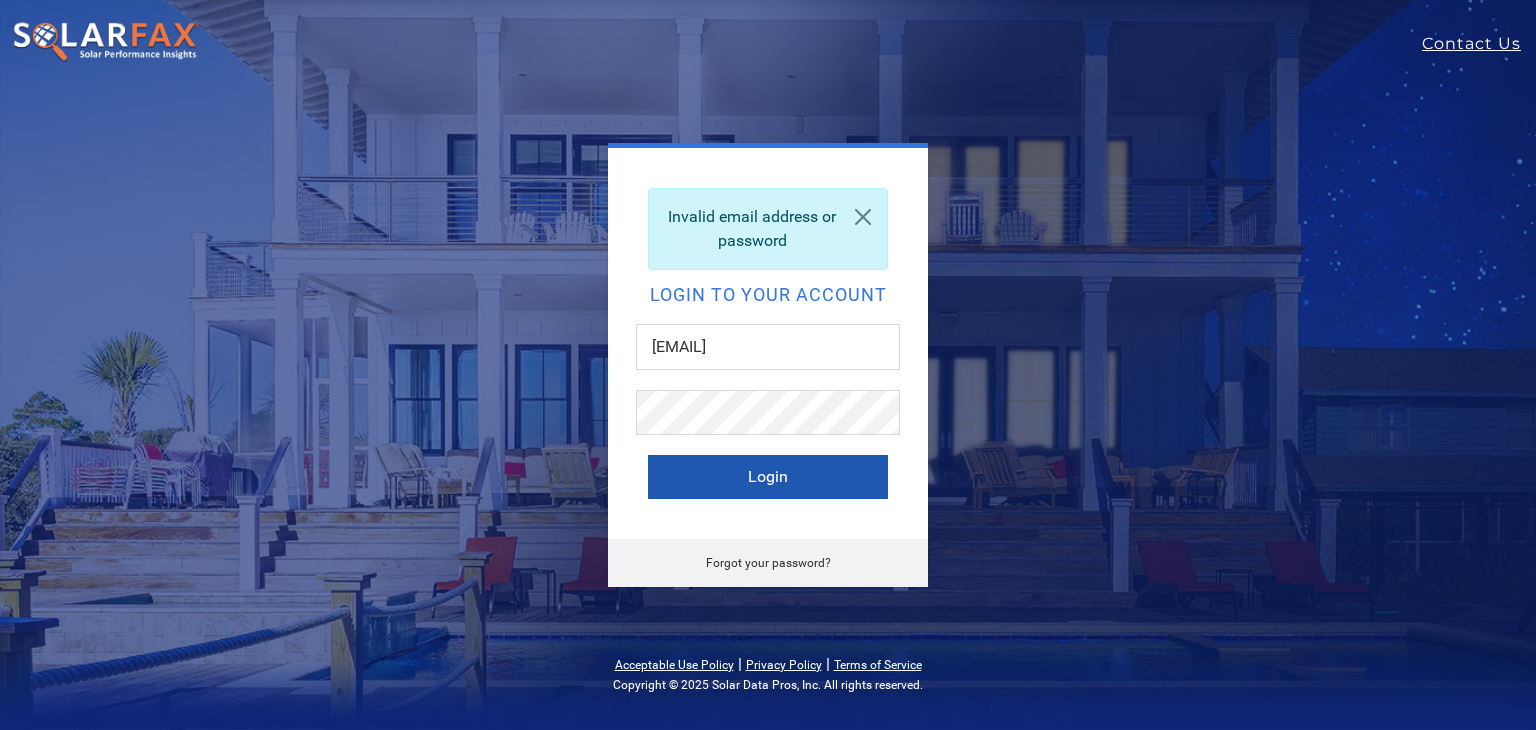 click on "Login" at bounding box center (768, 477) 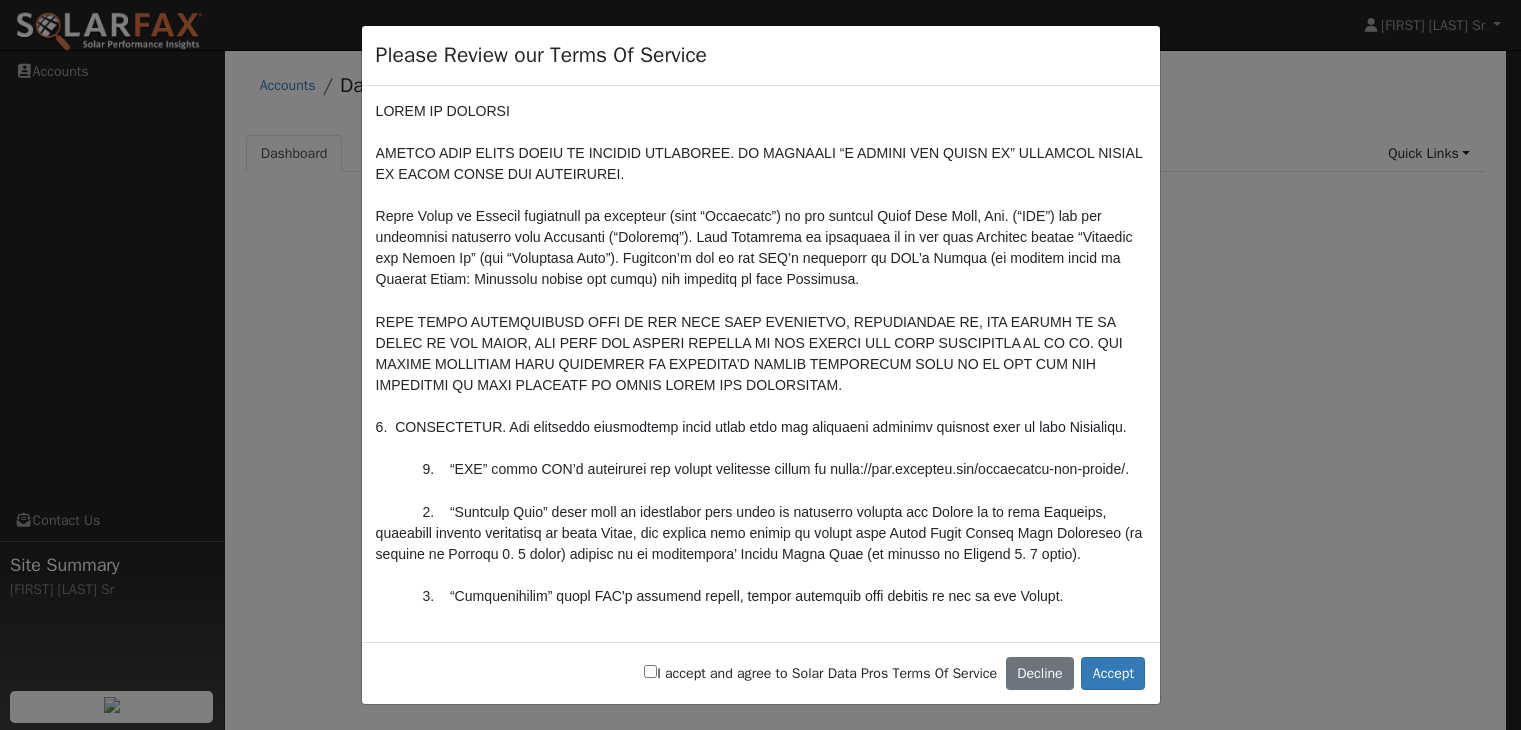 scroll, scrollTop: 0, scrollLeft: 0, axis: both 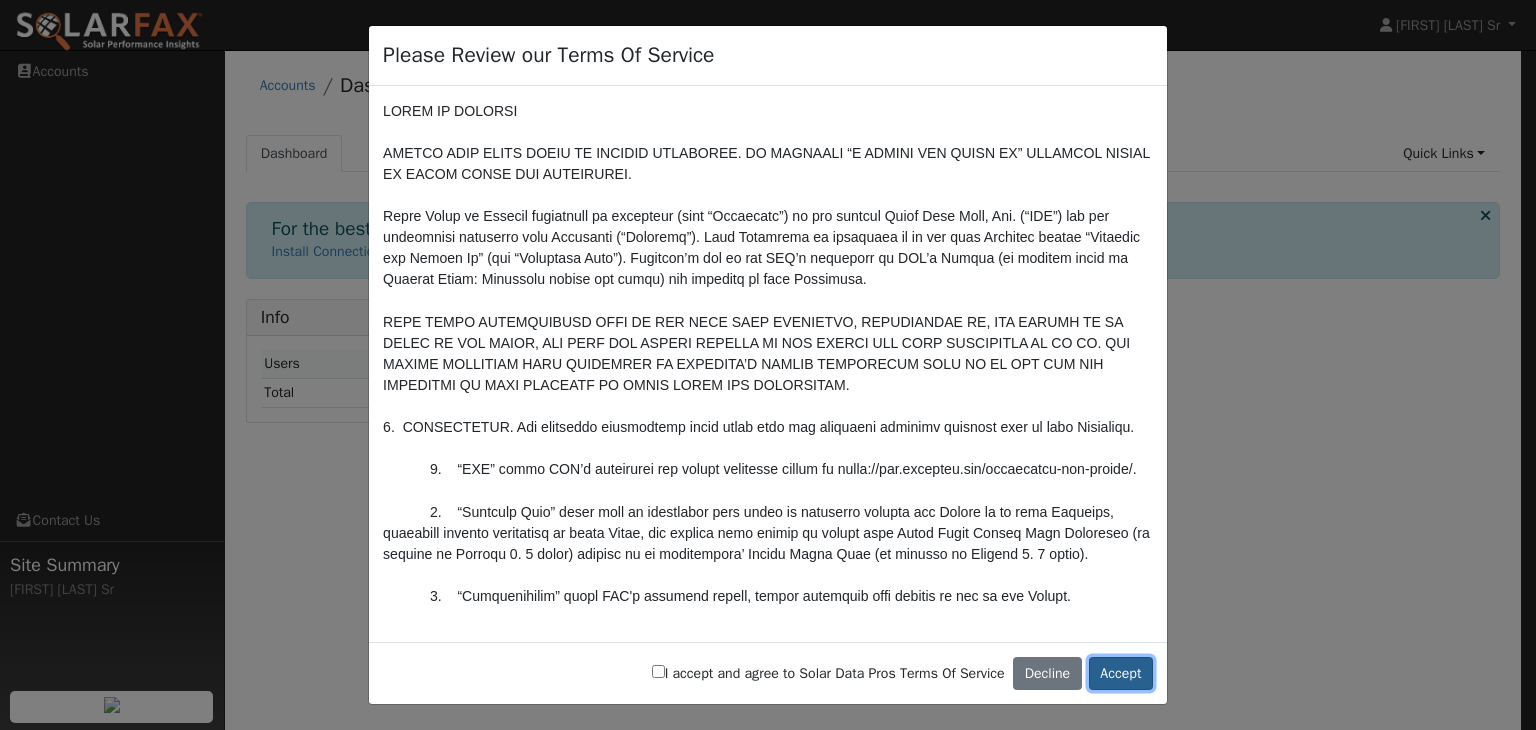 click on "Accept" at bounding box center (1121, 674) 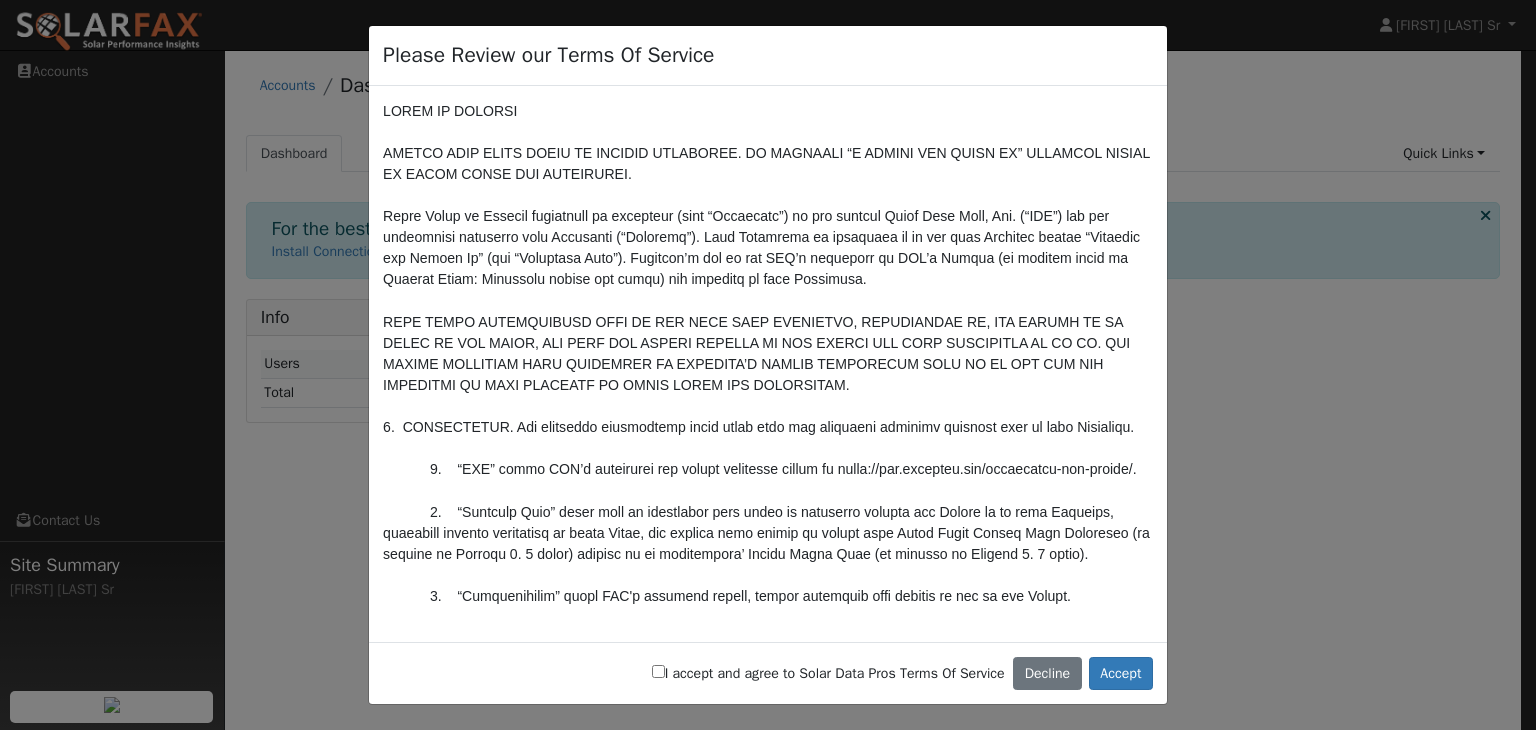 drag, startPoint x: 1122, startPoint y: 675, endPoint x: 1367, endPoint y: 127, distance: 600.2741 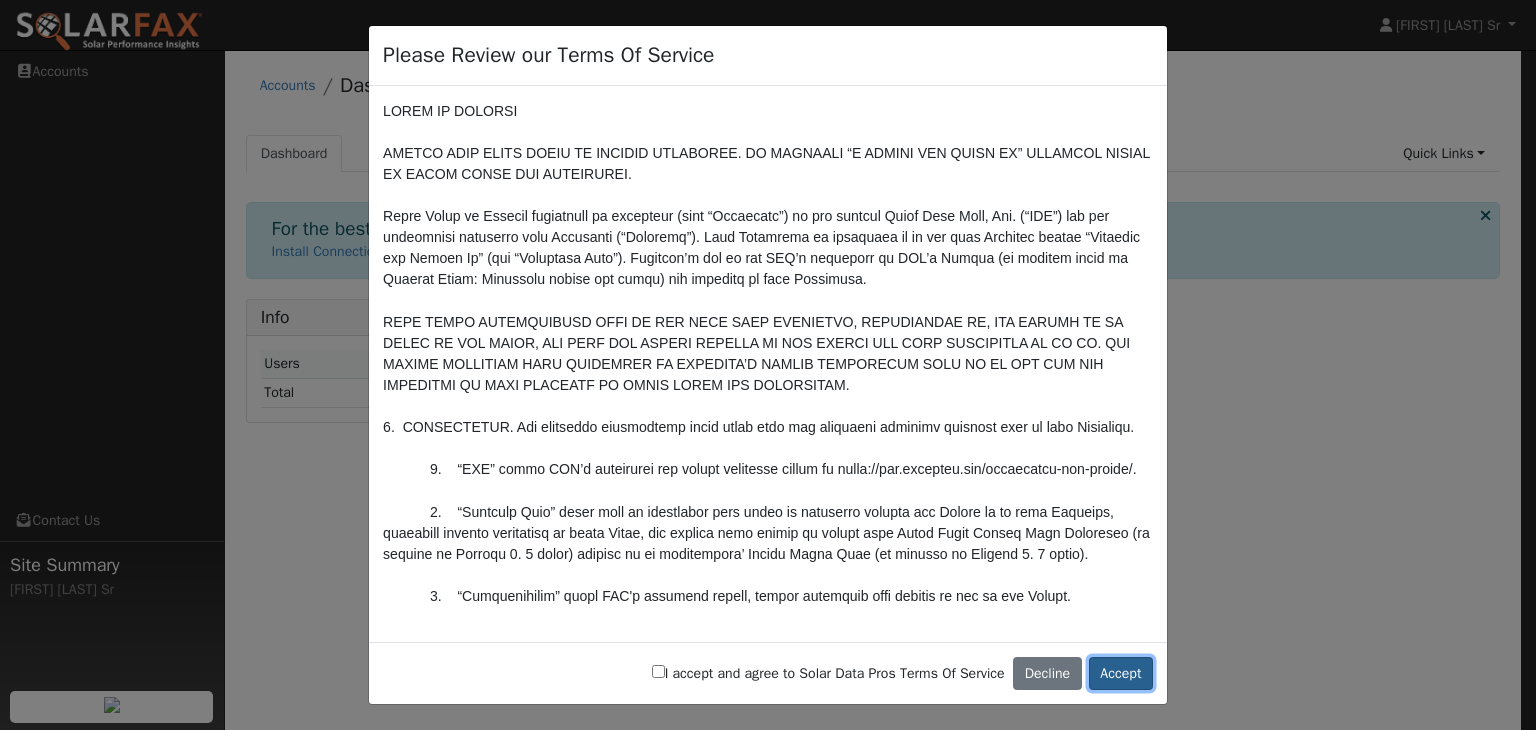 click on "Accept" at bounding box center (1121, 674) 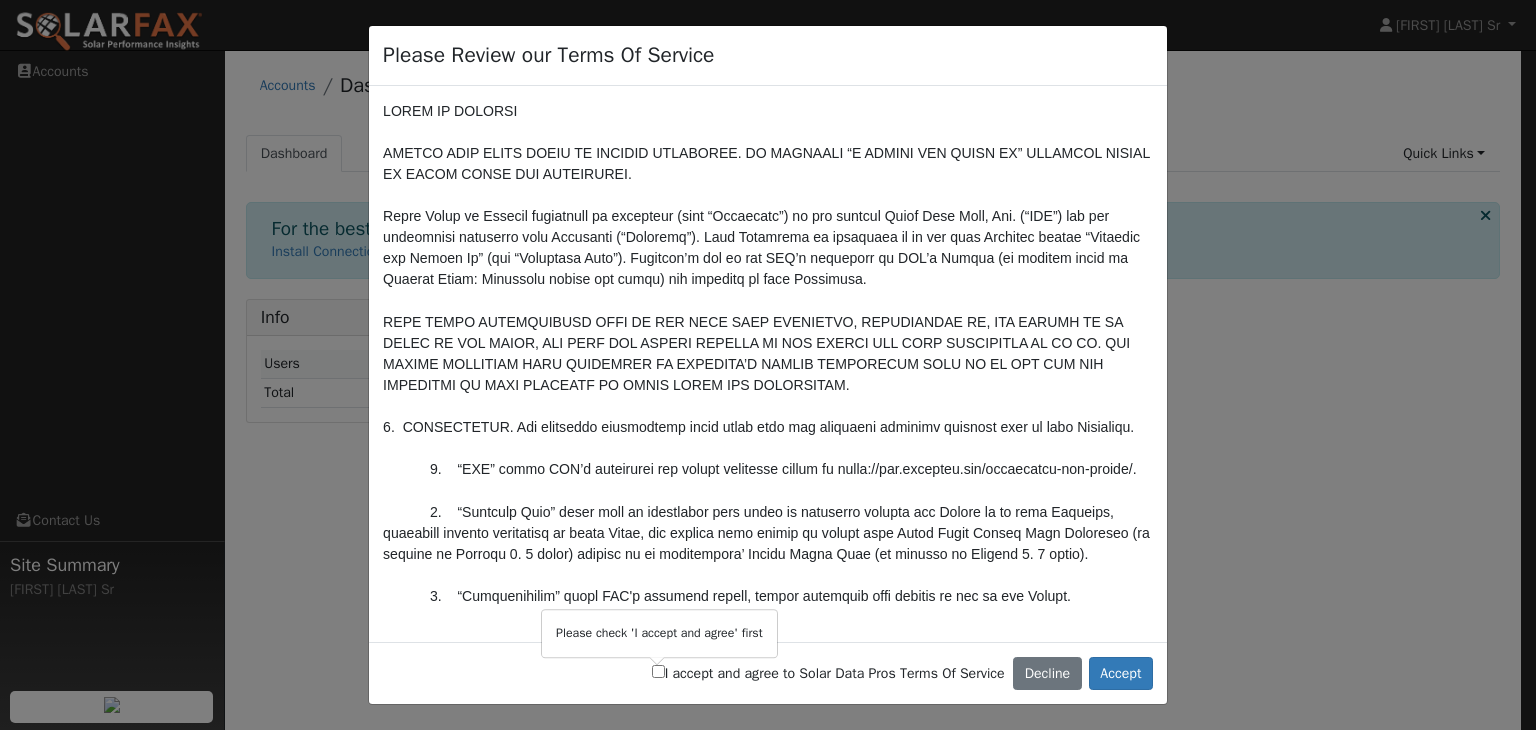 click at bounding box center (657, 661) 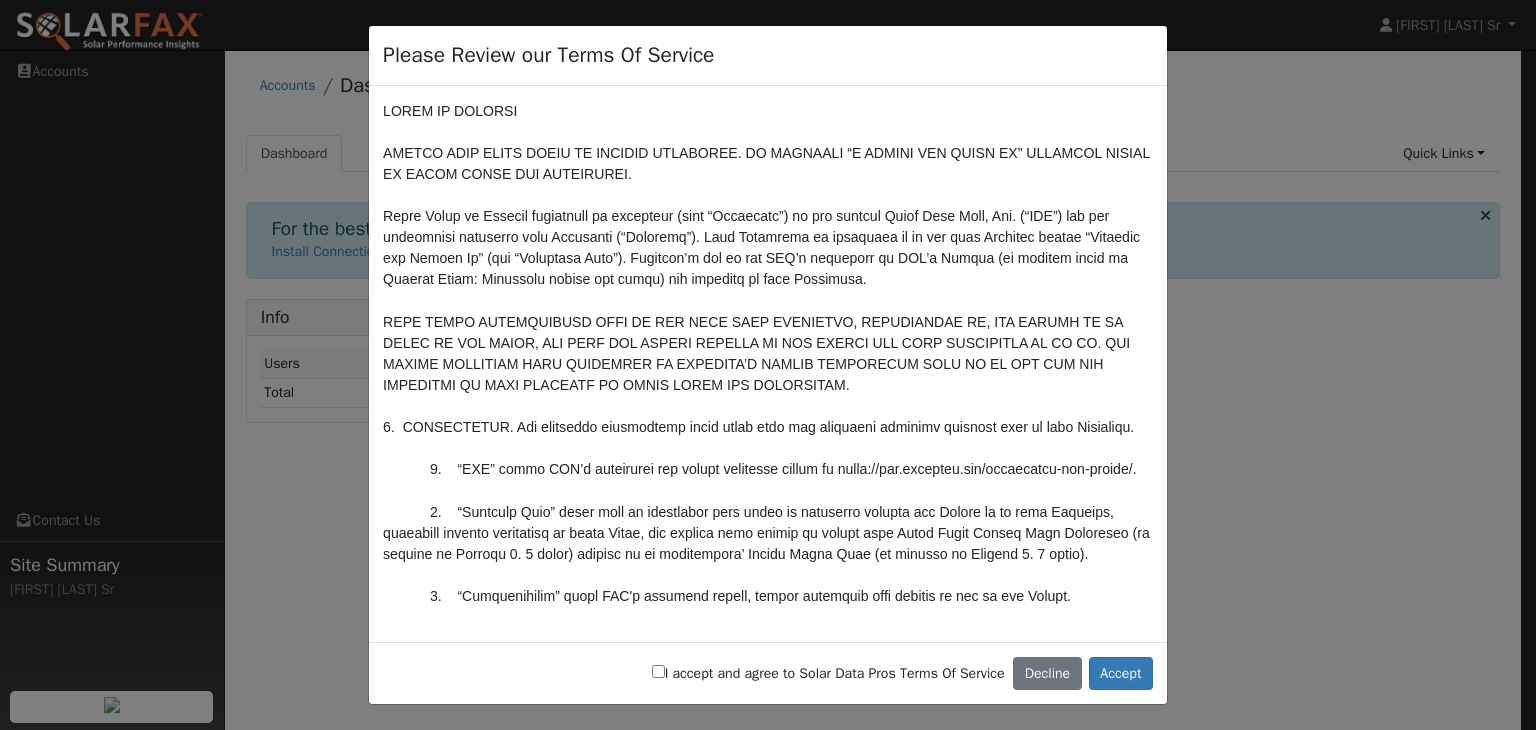 click on "I accept and agree to Solar Data Pros Terms Of Service" at bounding box center (658, 671) 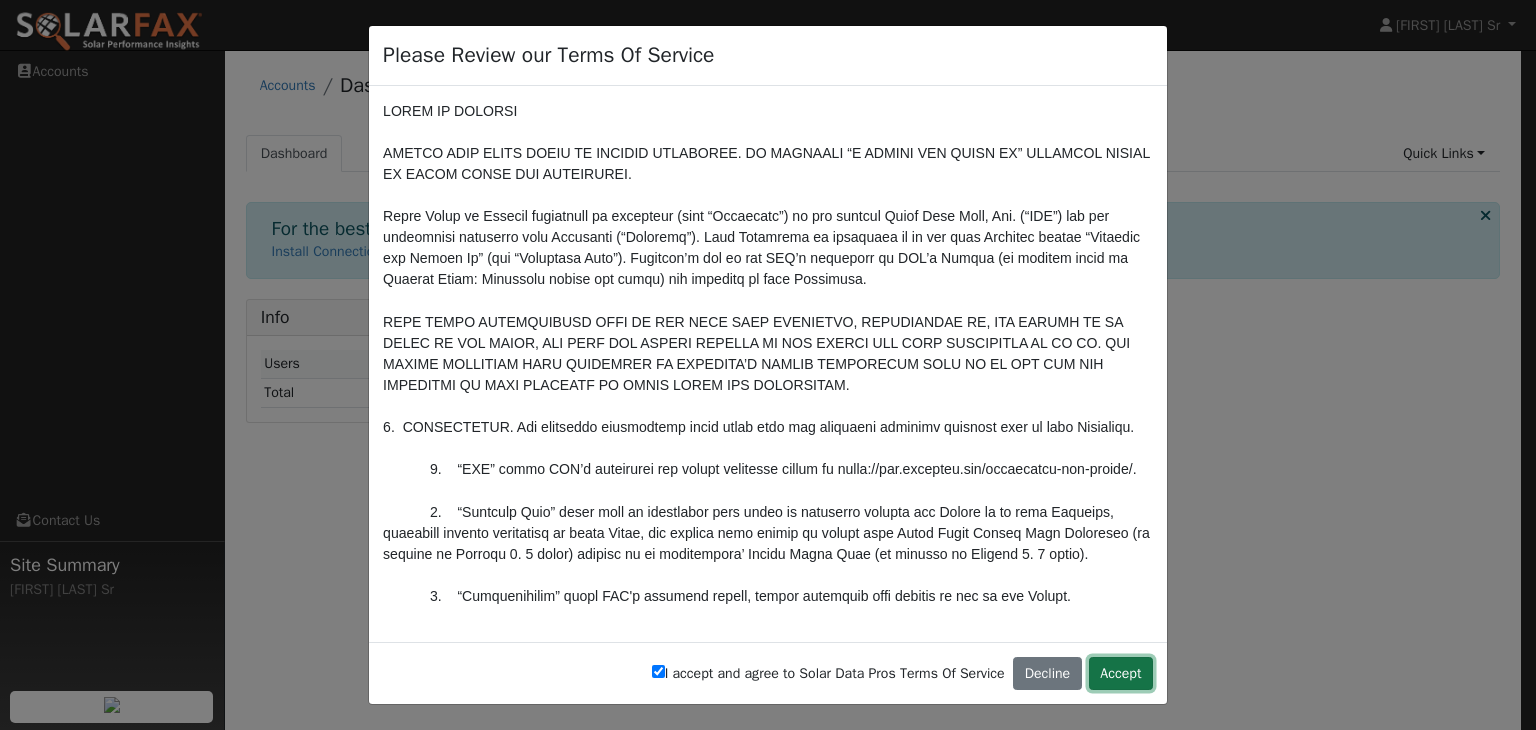 click on "Accept" at bounding box center (1121, 674) 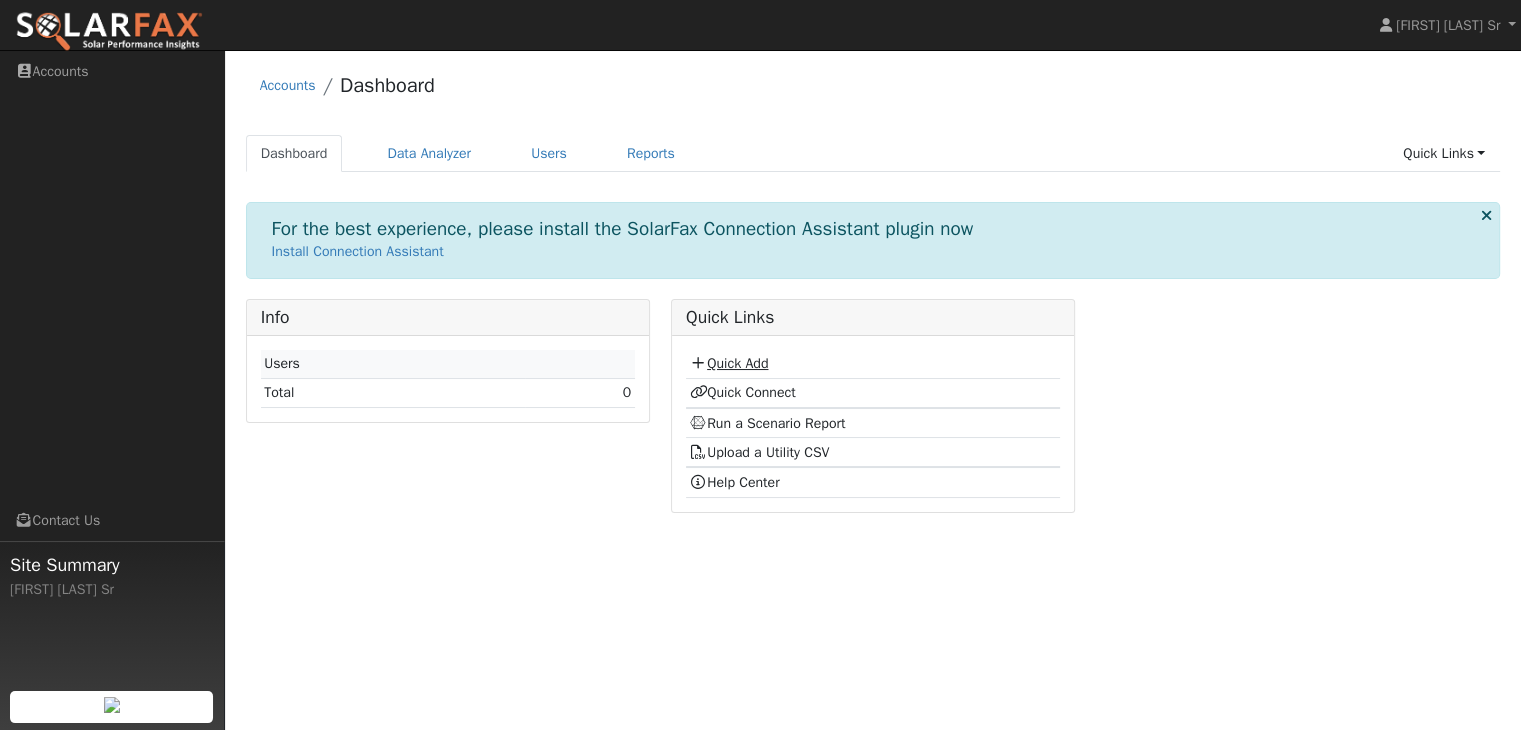 click on "Quick Add" at bounding box center (728, 363) 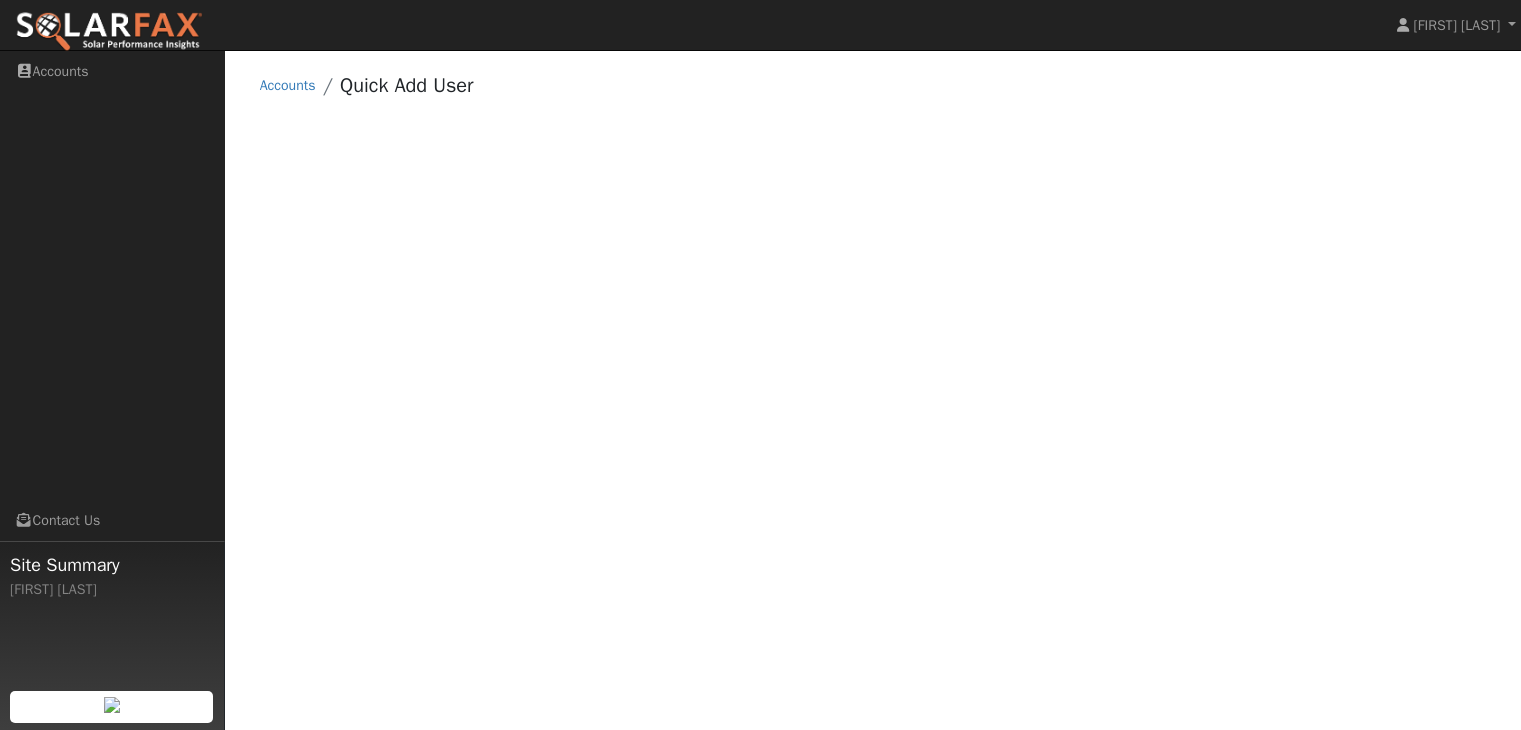 scroll, scrollTop: 0, scrollLeft: 0, axis: both 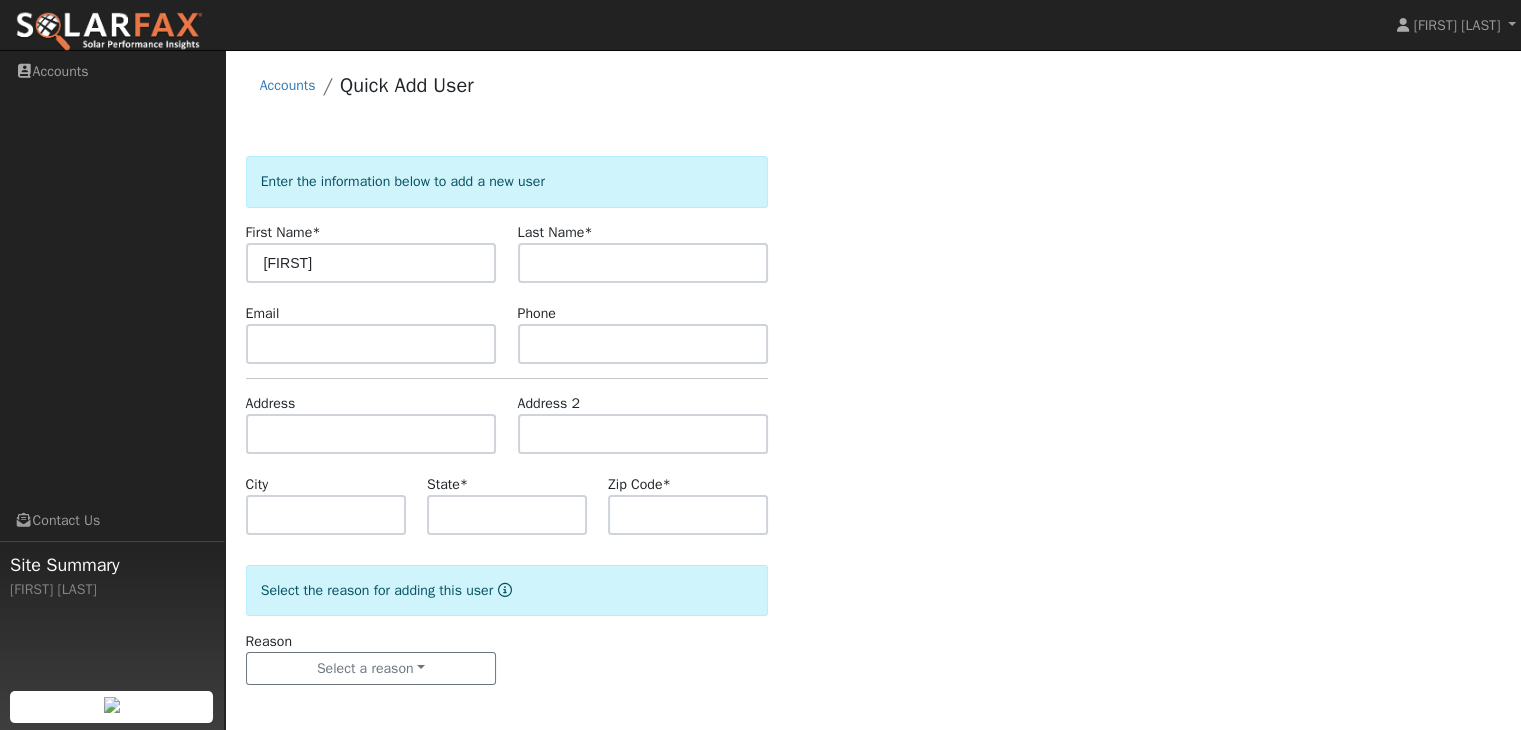 type on "Todd" 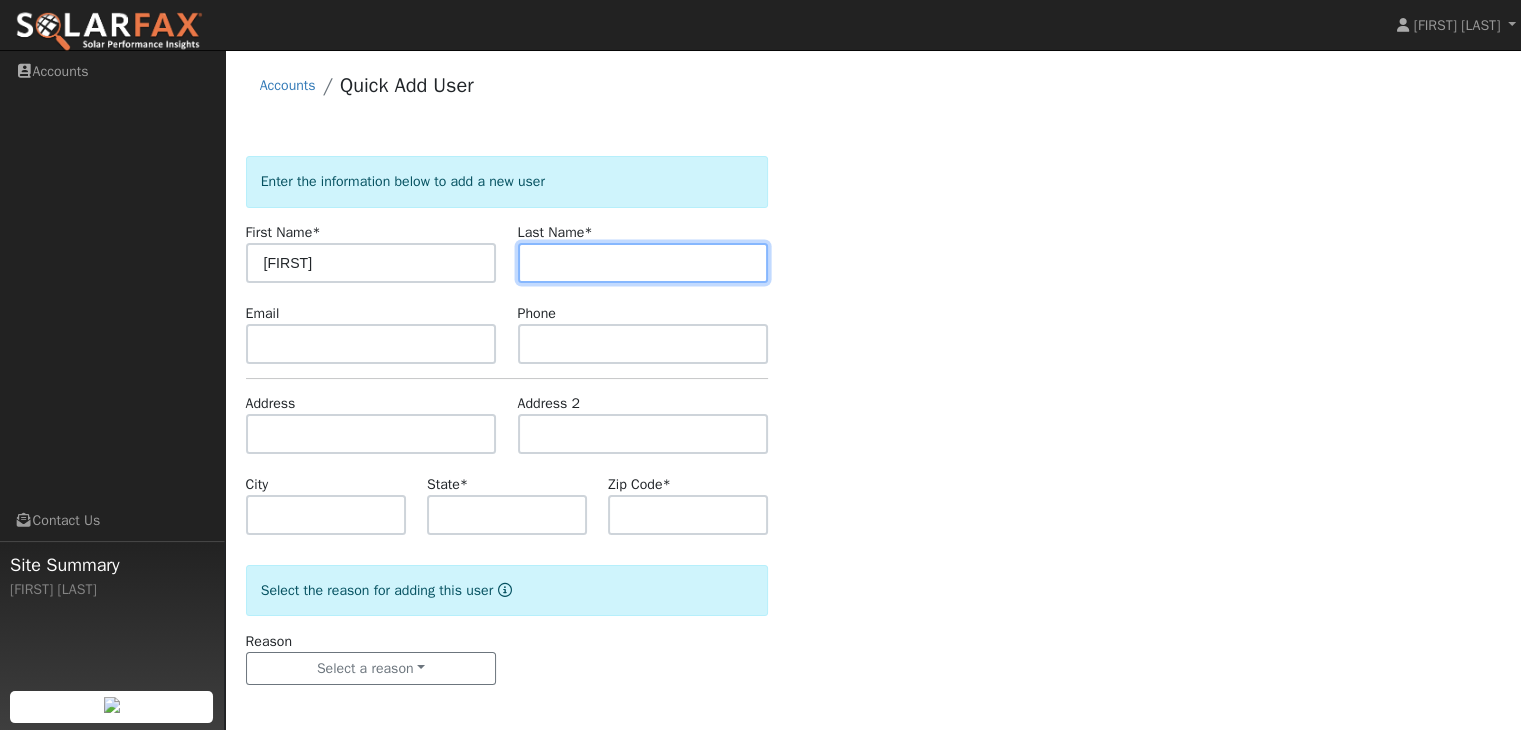 click at bounding box center (643, 263) 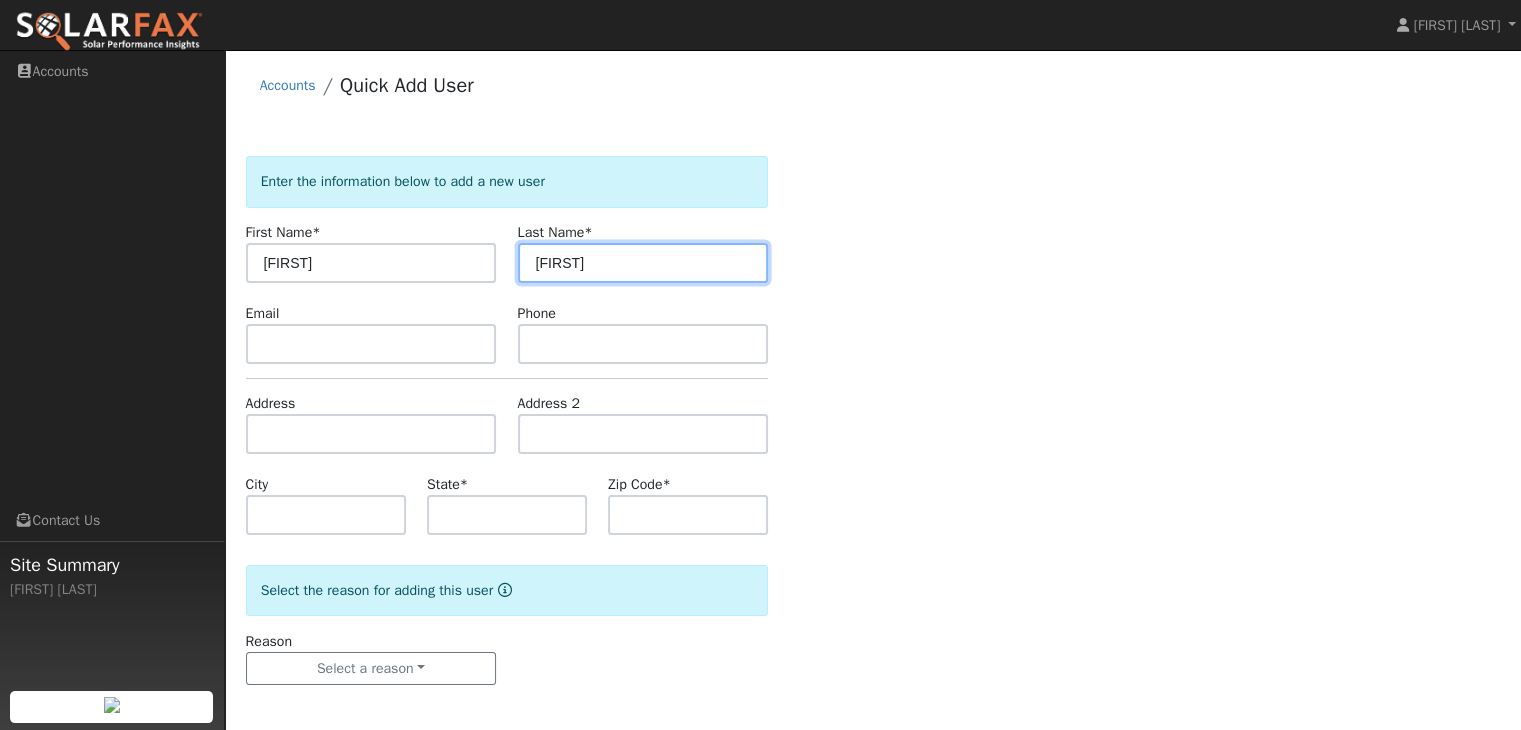 type on "Renfrew" 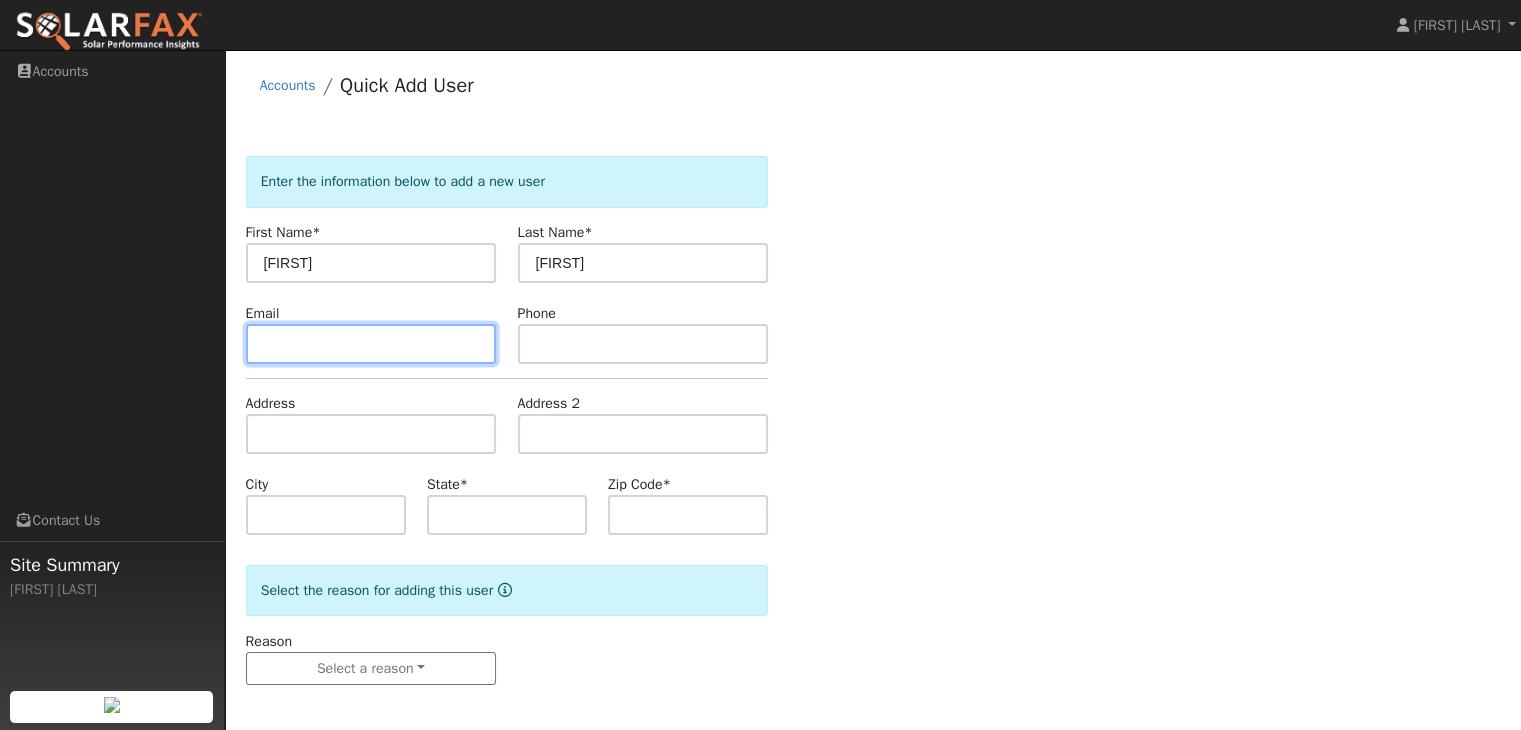 click at bounding box center [371, 344] 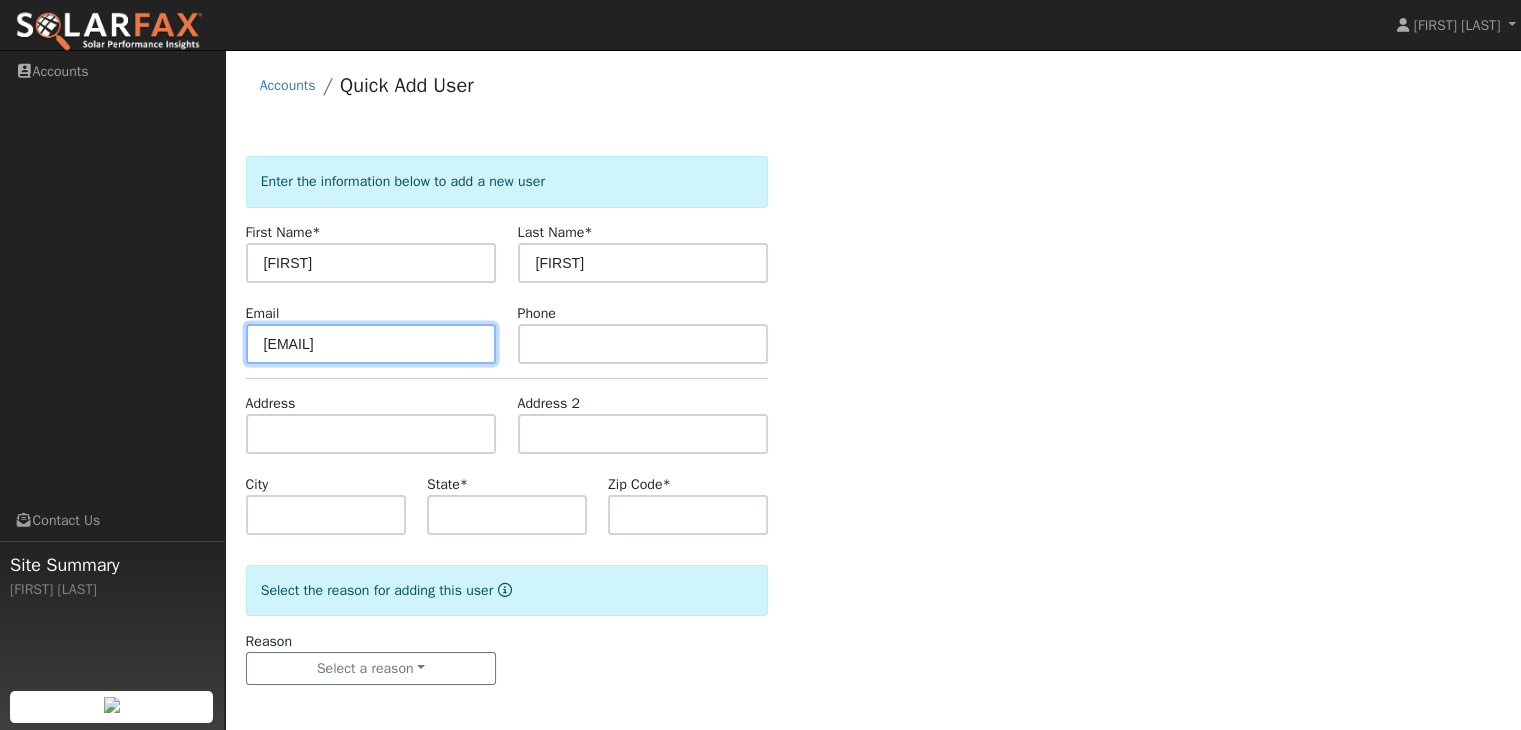 type on "todd@caoutdoorproperties.com" 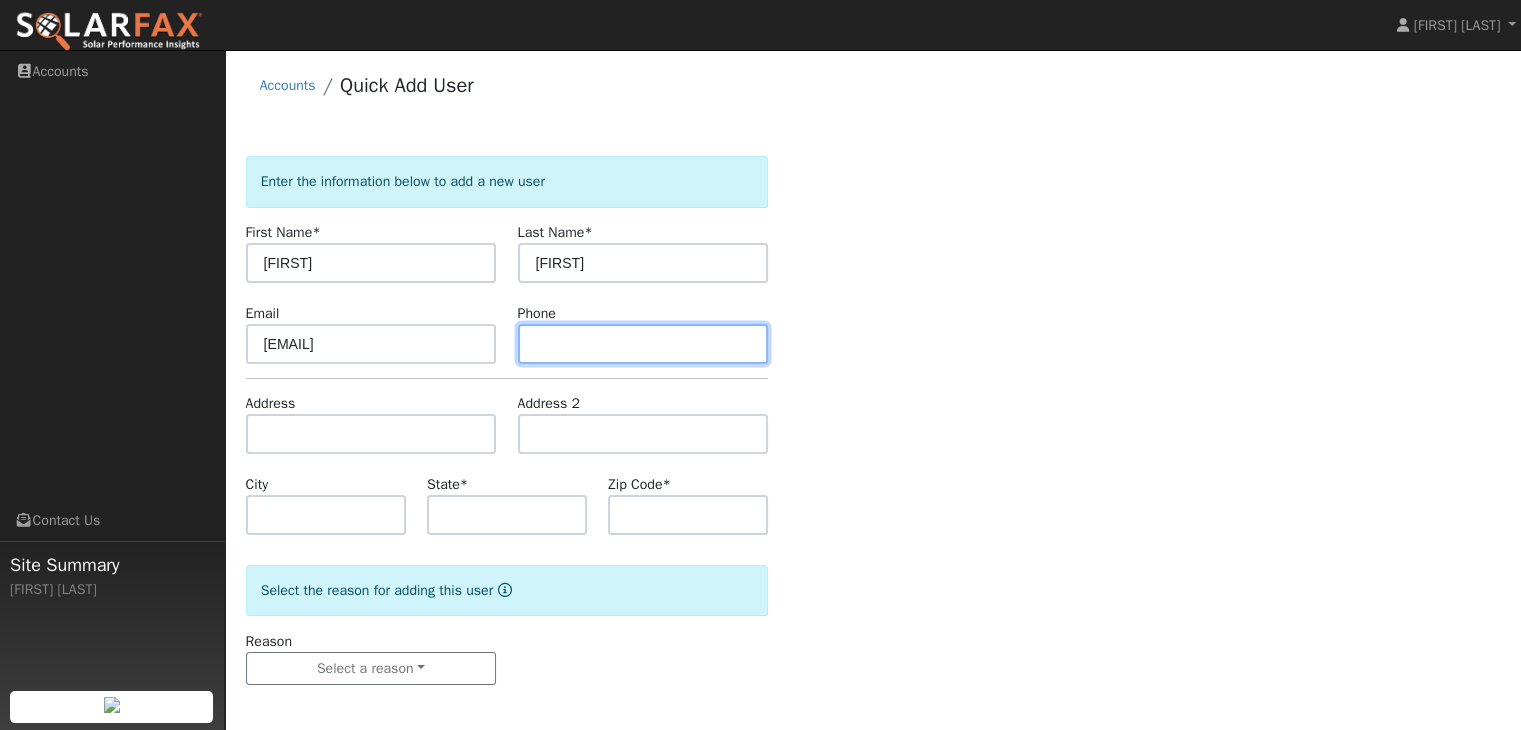 click at bounding box center (643, 344) 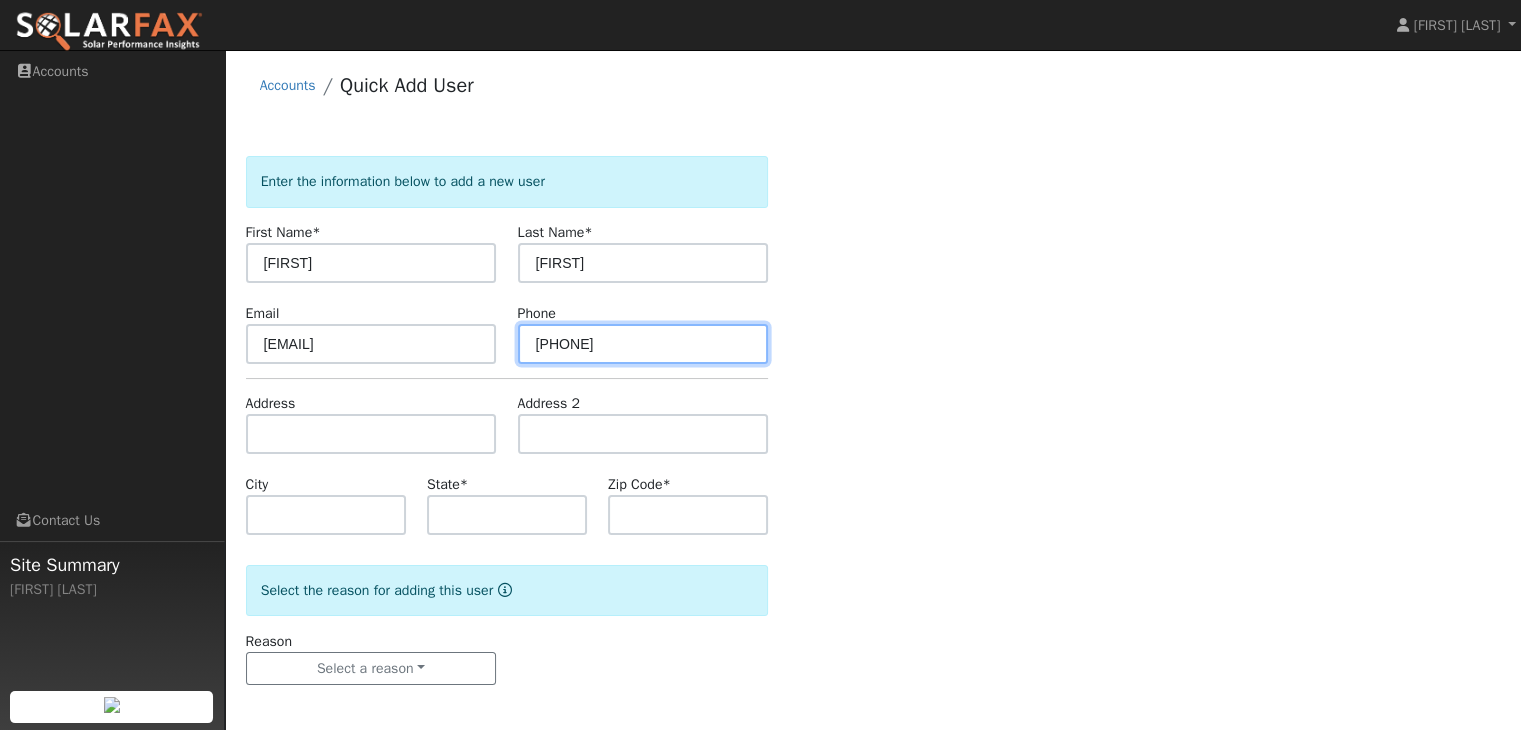 type on "7073655064" 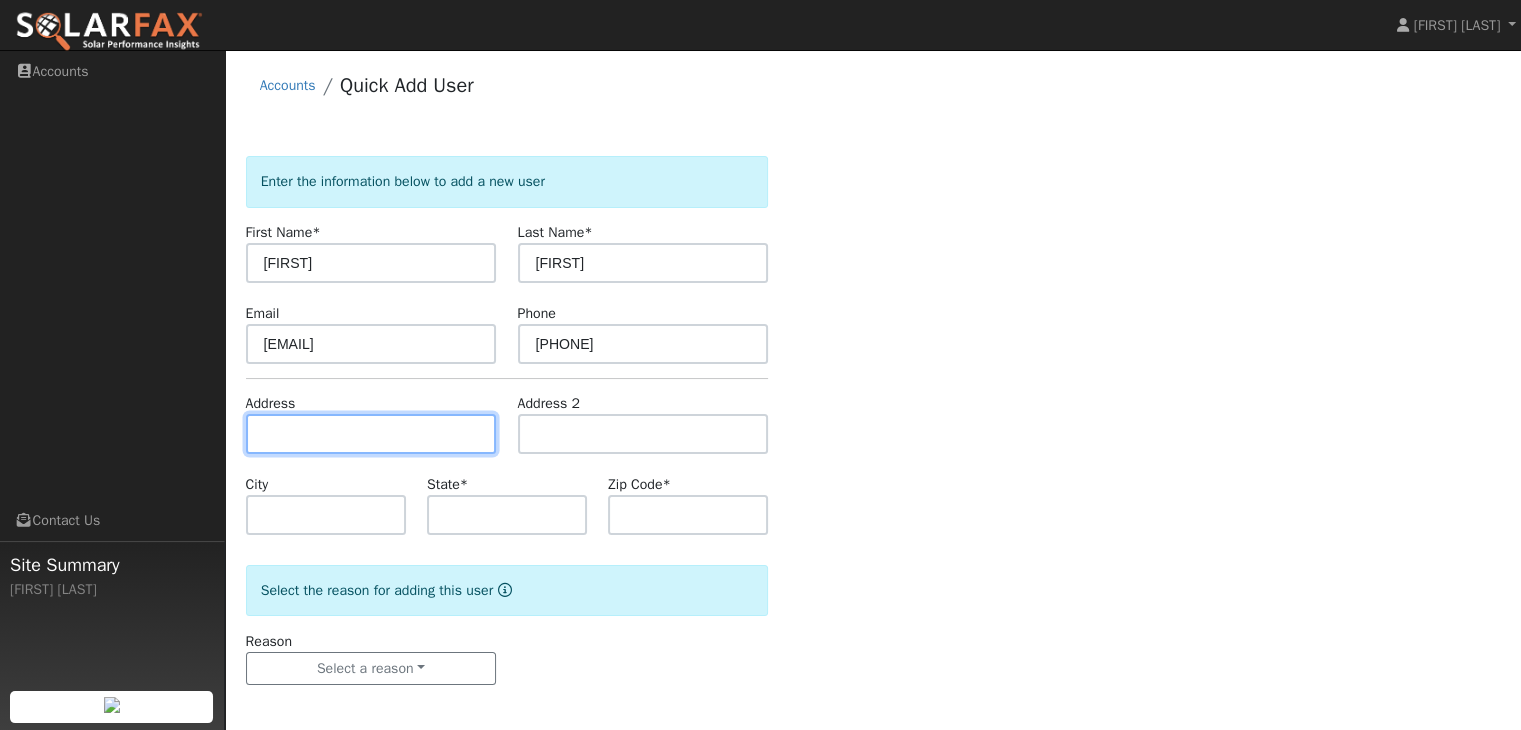 click at bounding box center [371, 434] 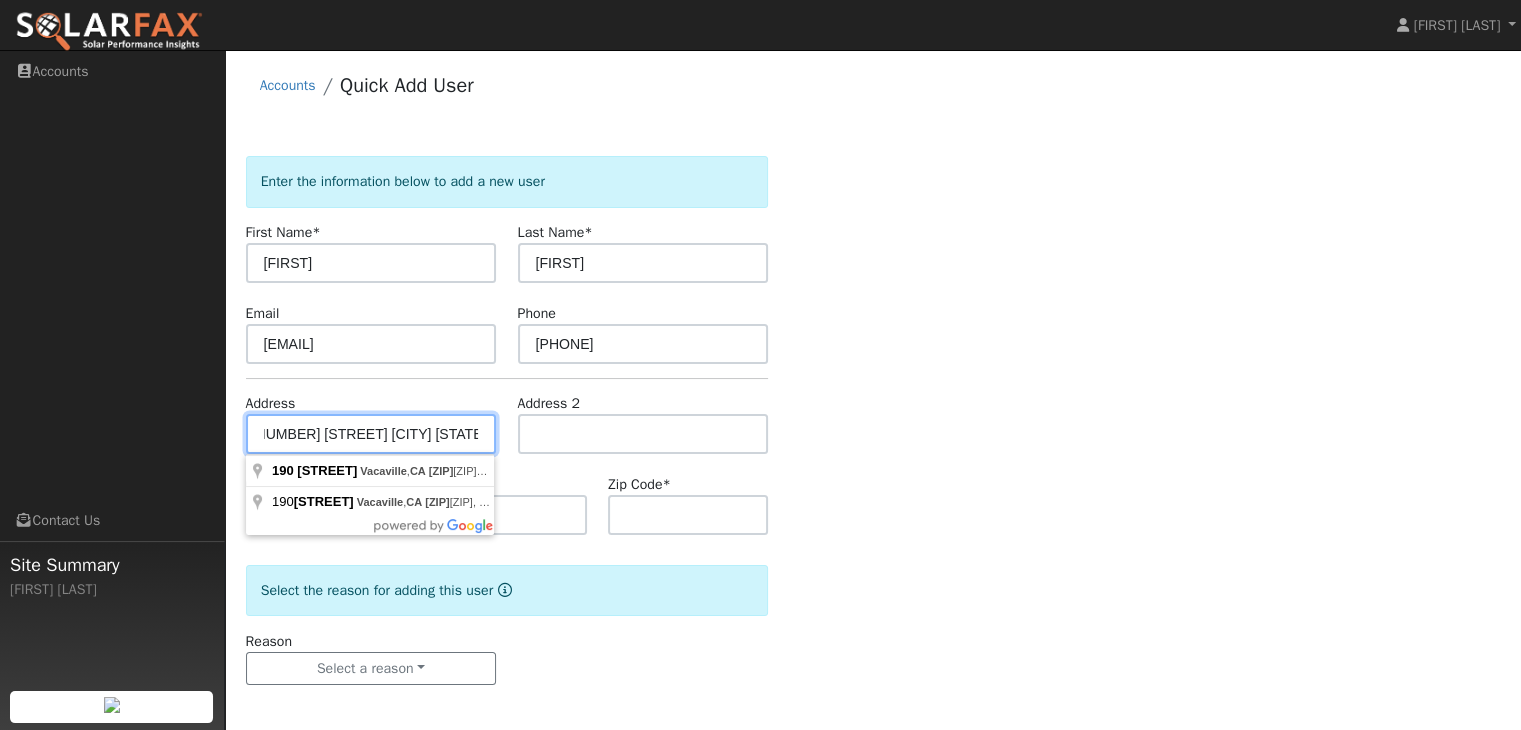 scroll, scrollTop: 0, scrollLeft: 20, axis: horizontal 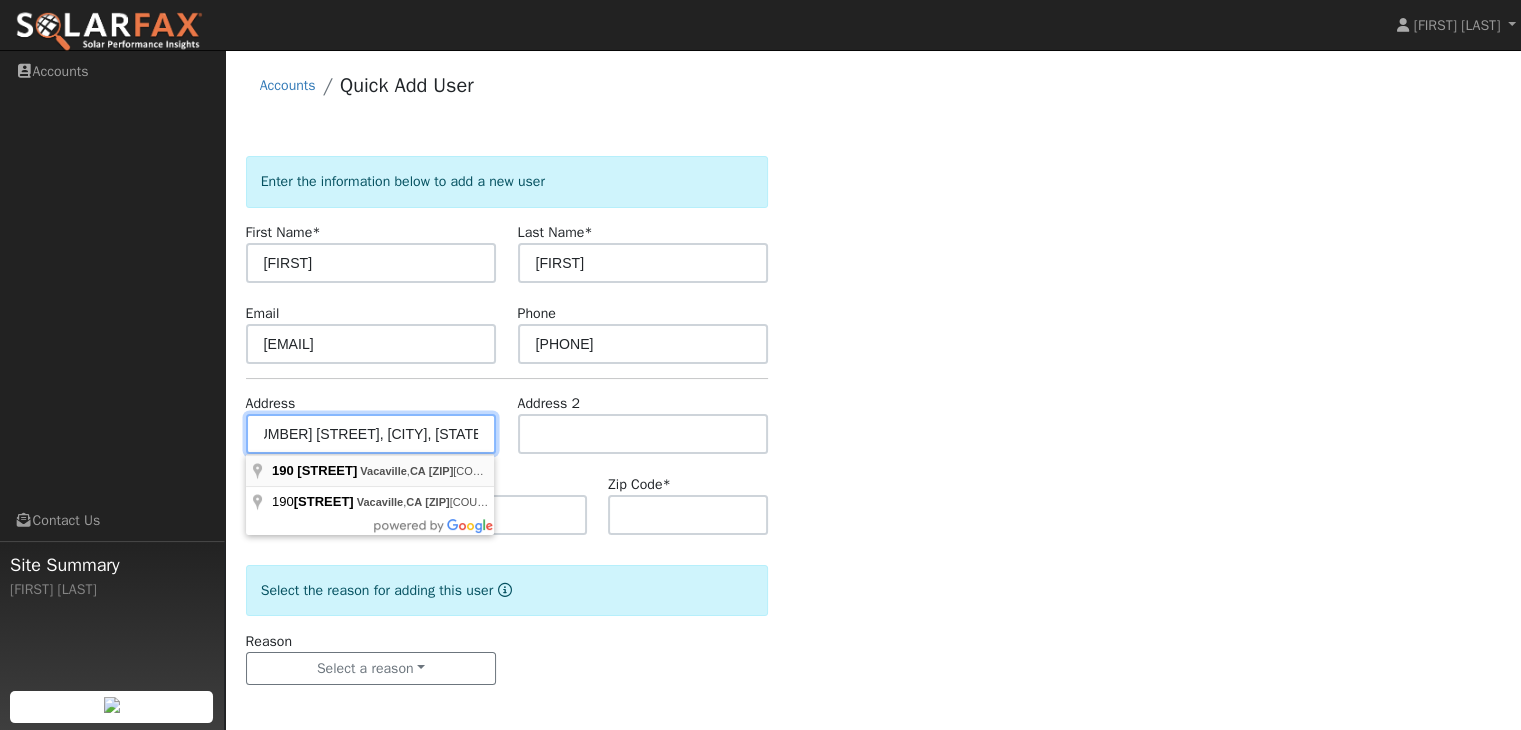 type on "[NUMBER] [STREET]" 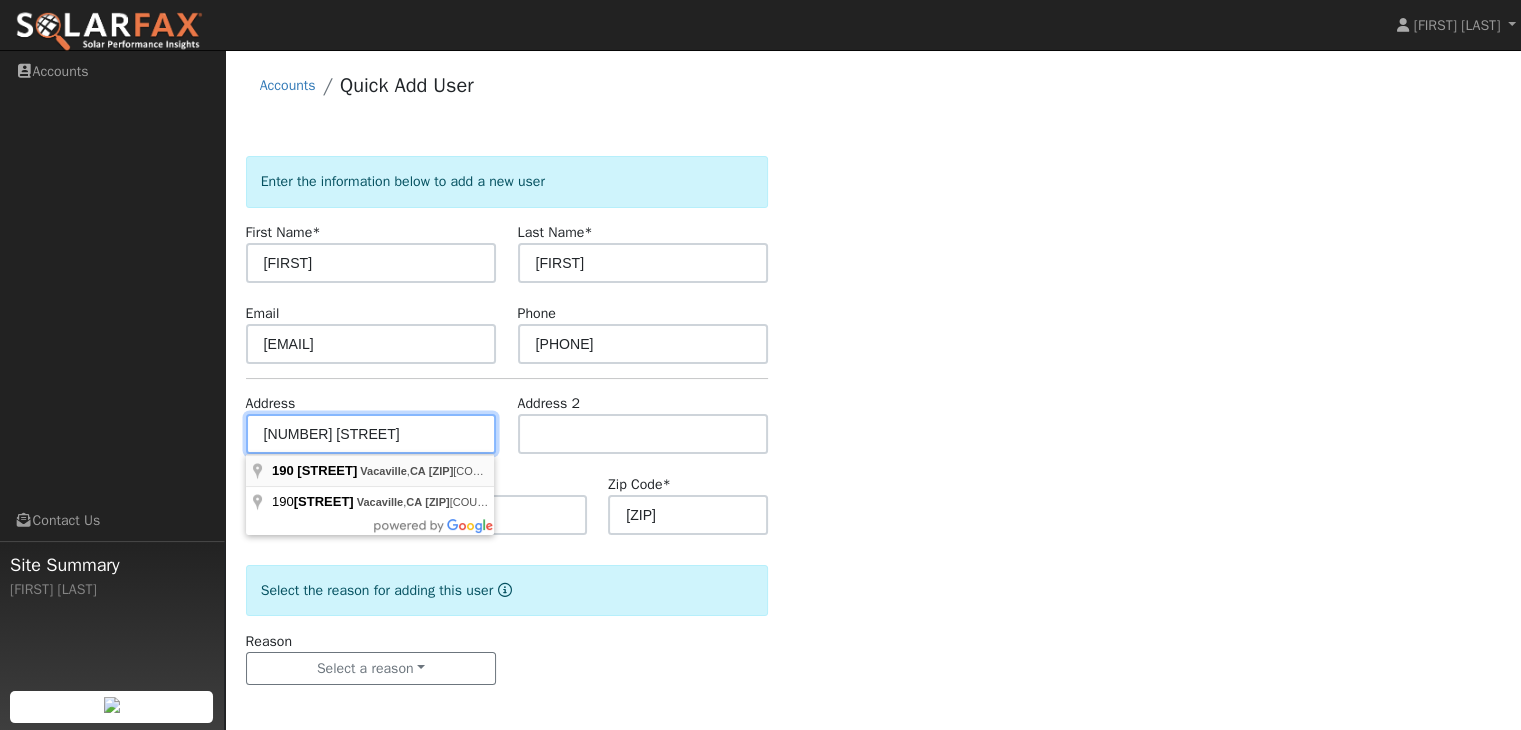scroll, scrollTop: 0, scrollLeft: 0, axis: both 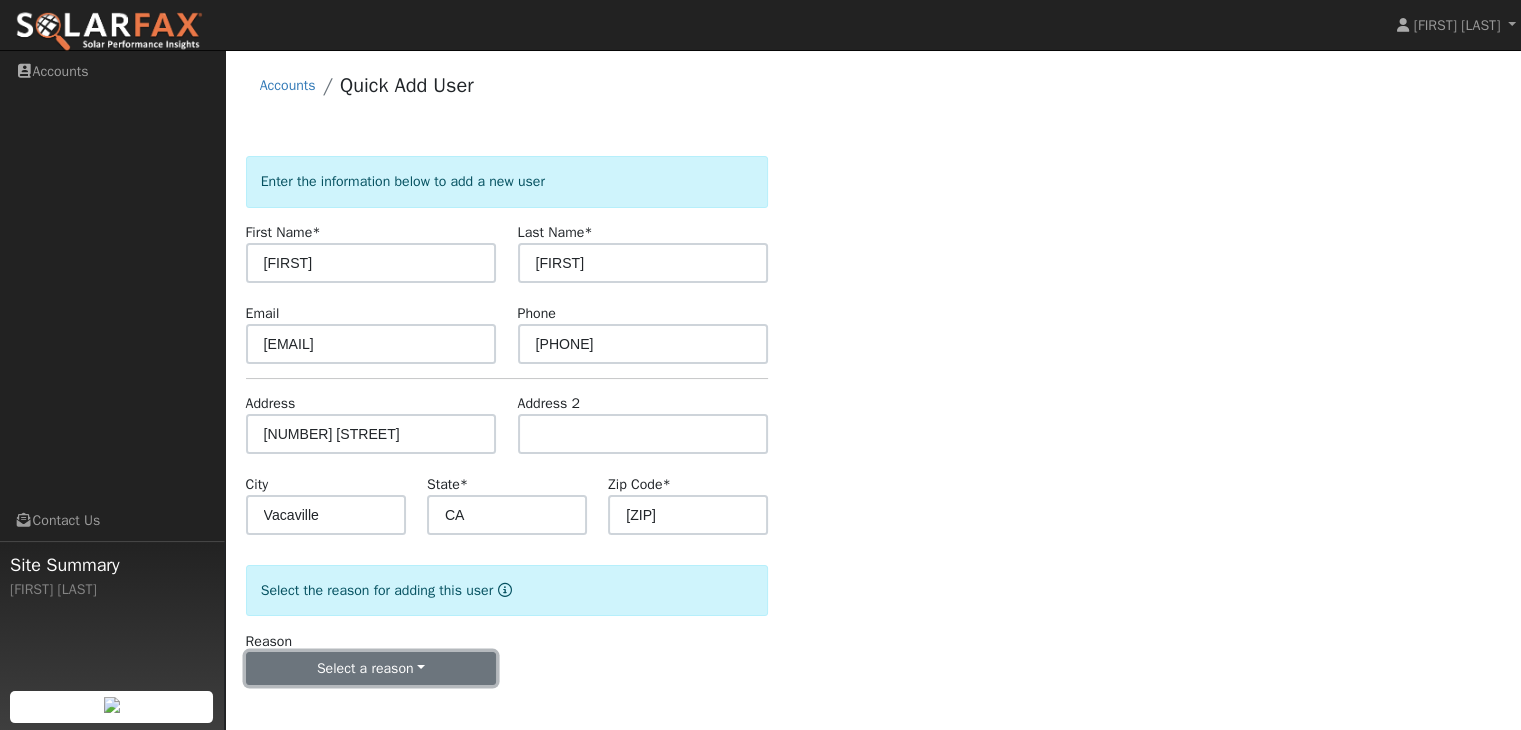 click on "Select a reason" at bounding box center (371, 669) 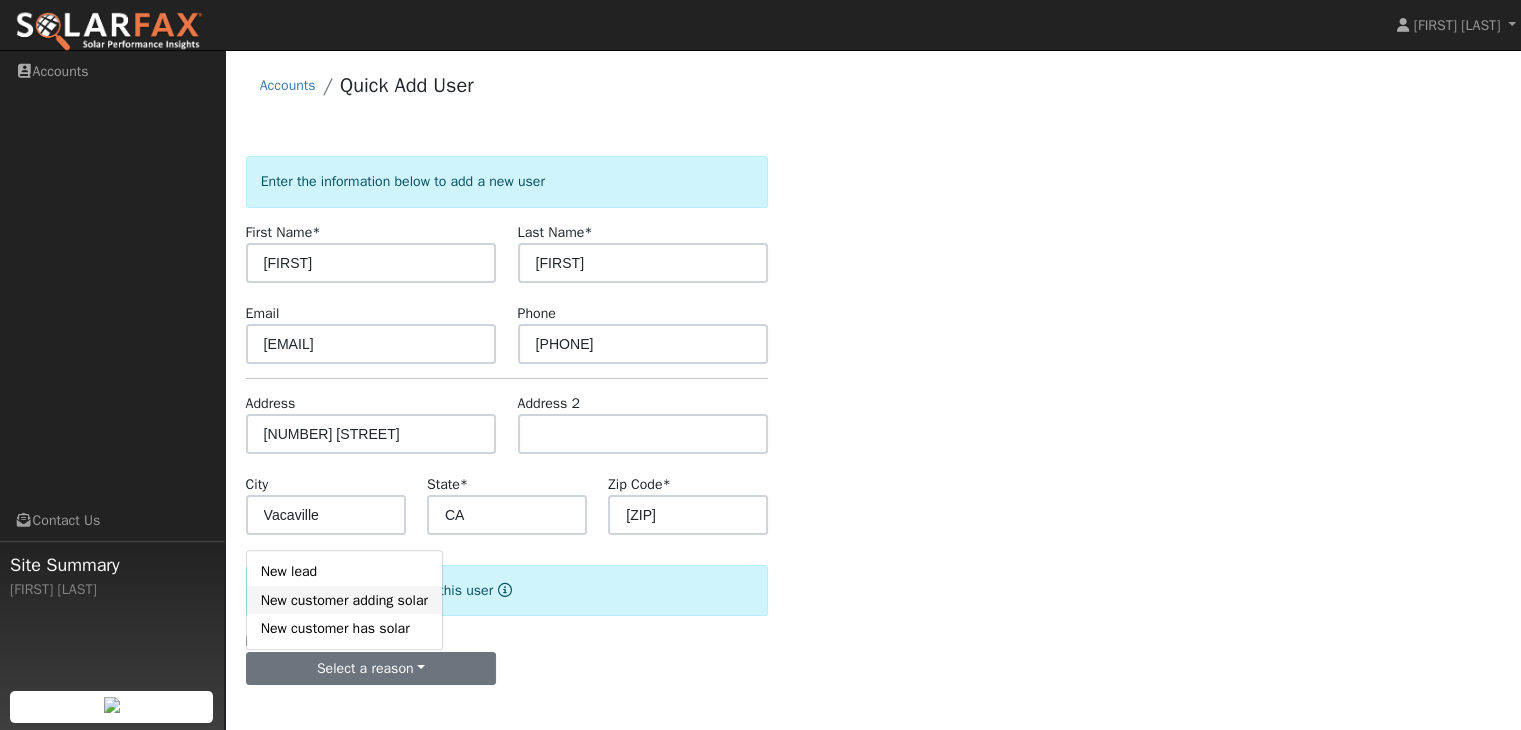 click on "New customer adding solar" at bounding box center [344, 600] 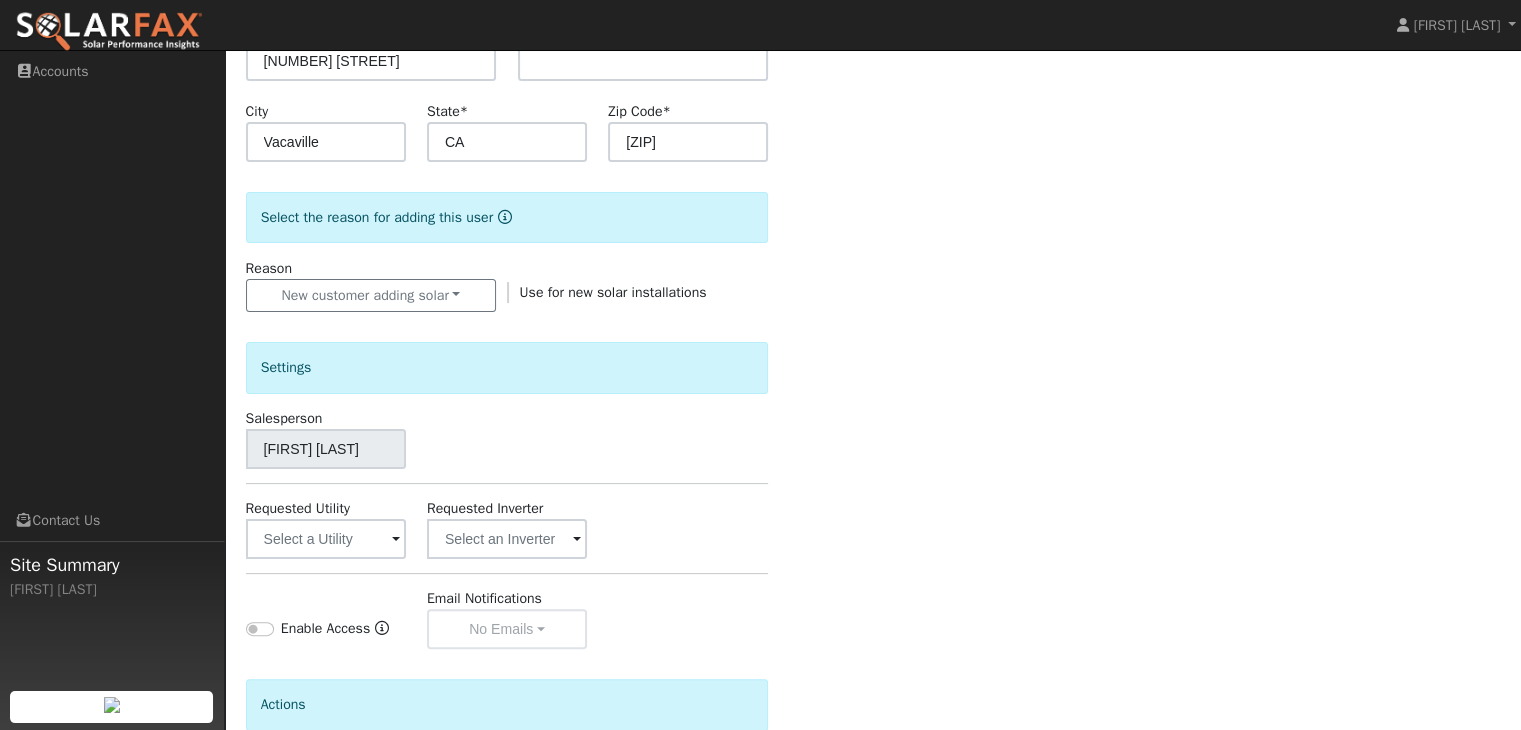 scroll, scrollTop: 390, scrollLeft: 0, axis: vertical 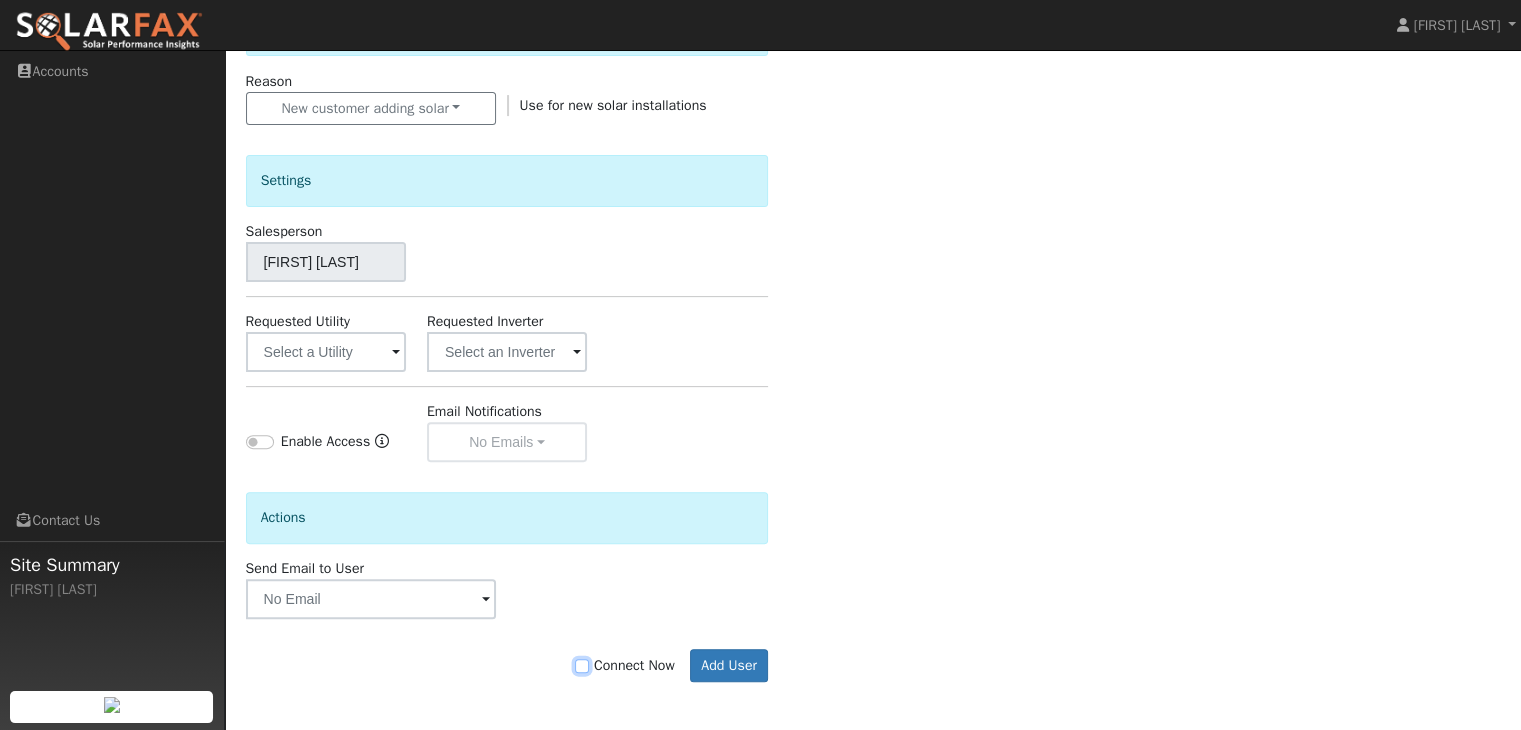 click on "Connect Now" at bounding box center [582, 666] 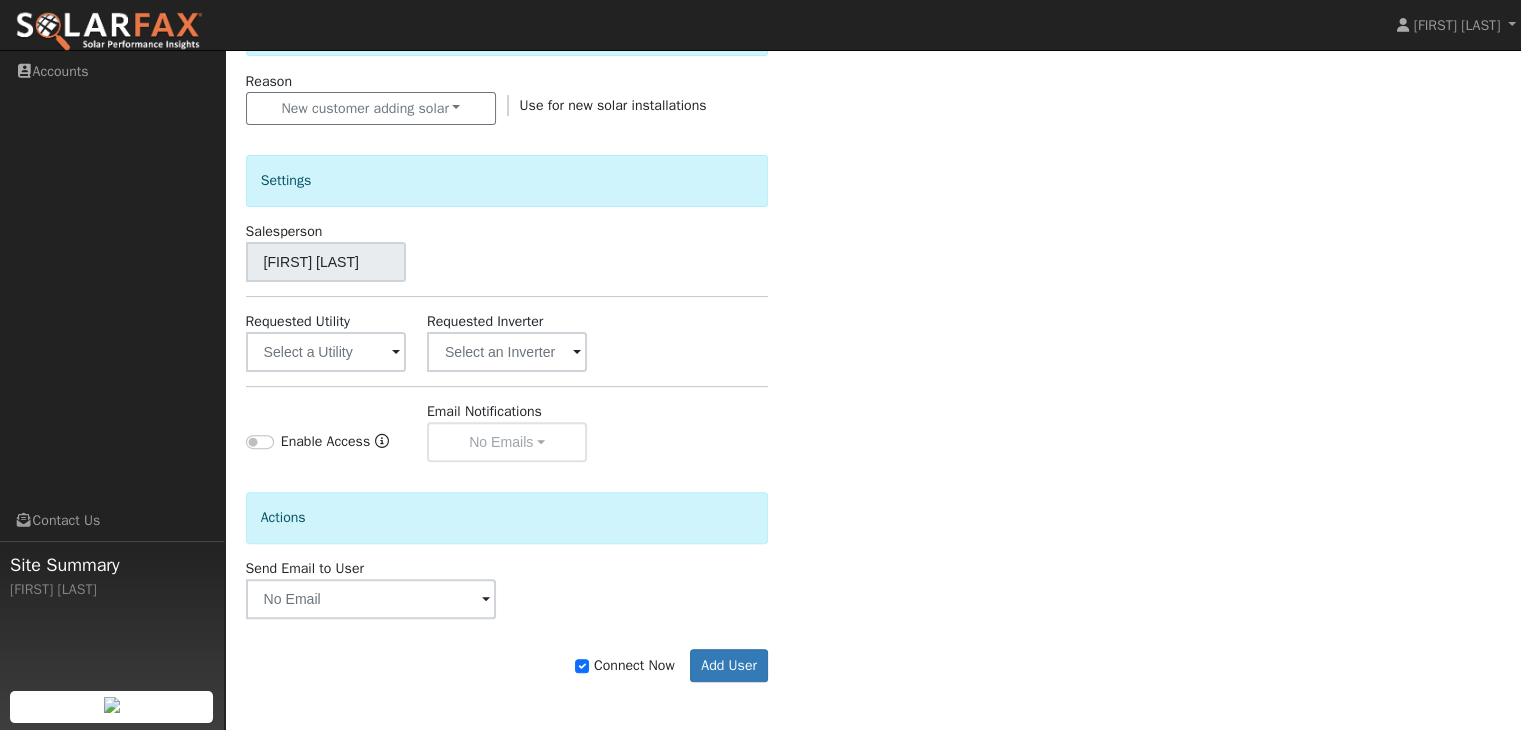 click on "Connect Now" at bounding box center (625, 665) 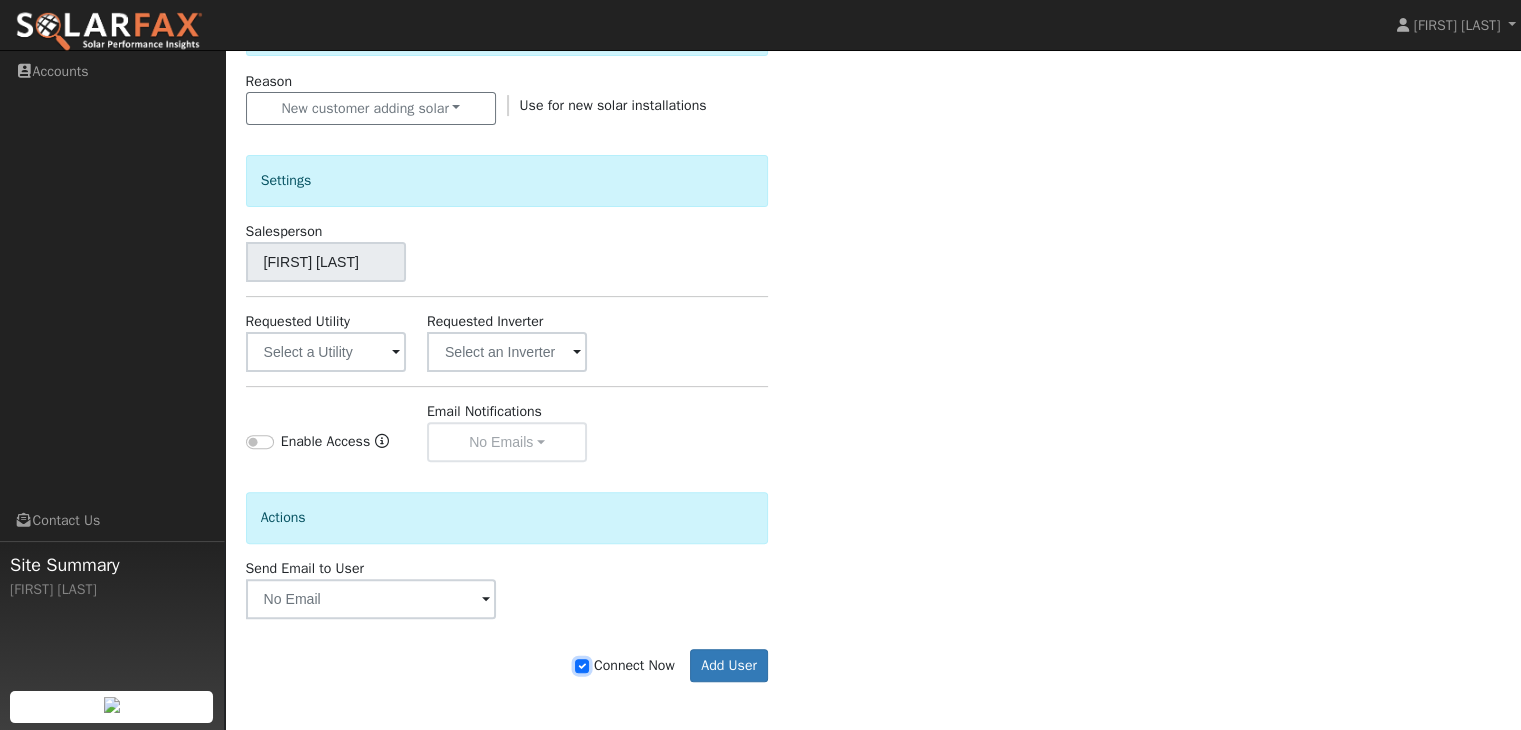 click on "Connect Now" at bounding box center (582, 666) 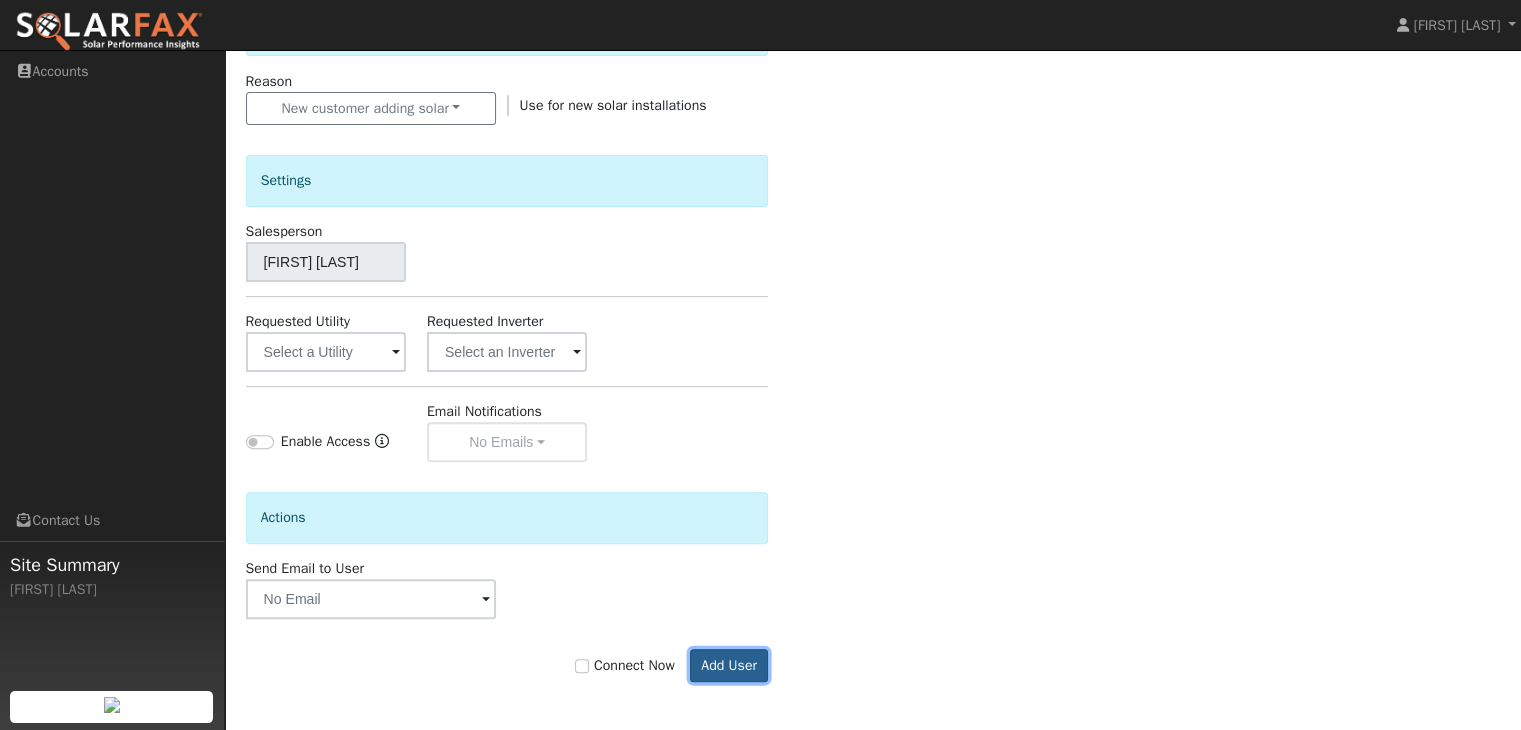 click on "Add User" at bounding box center (729, 666) 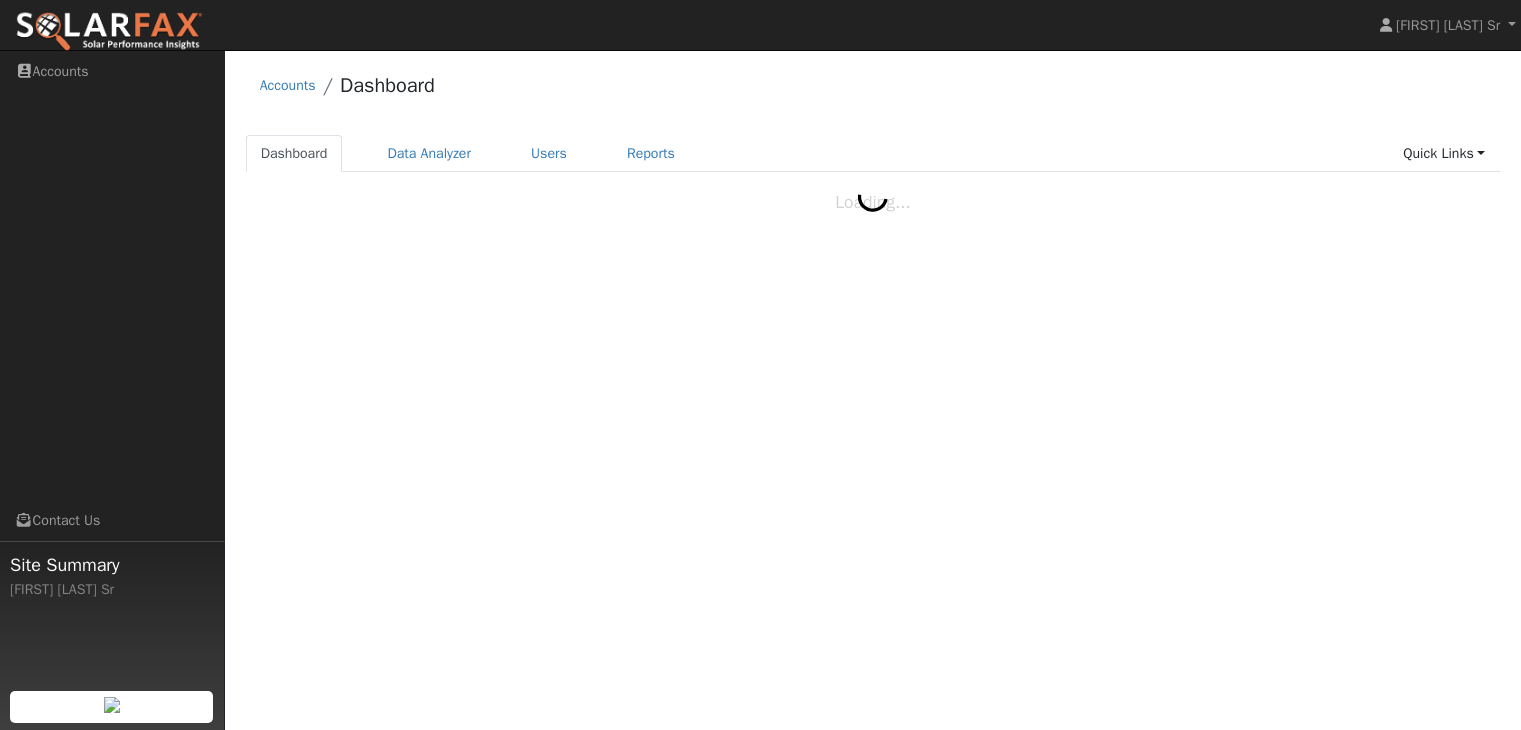 scroll, scrollTop: 0, scrollLeft: 0, axis: both 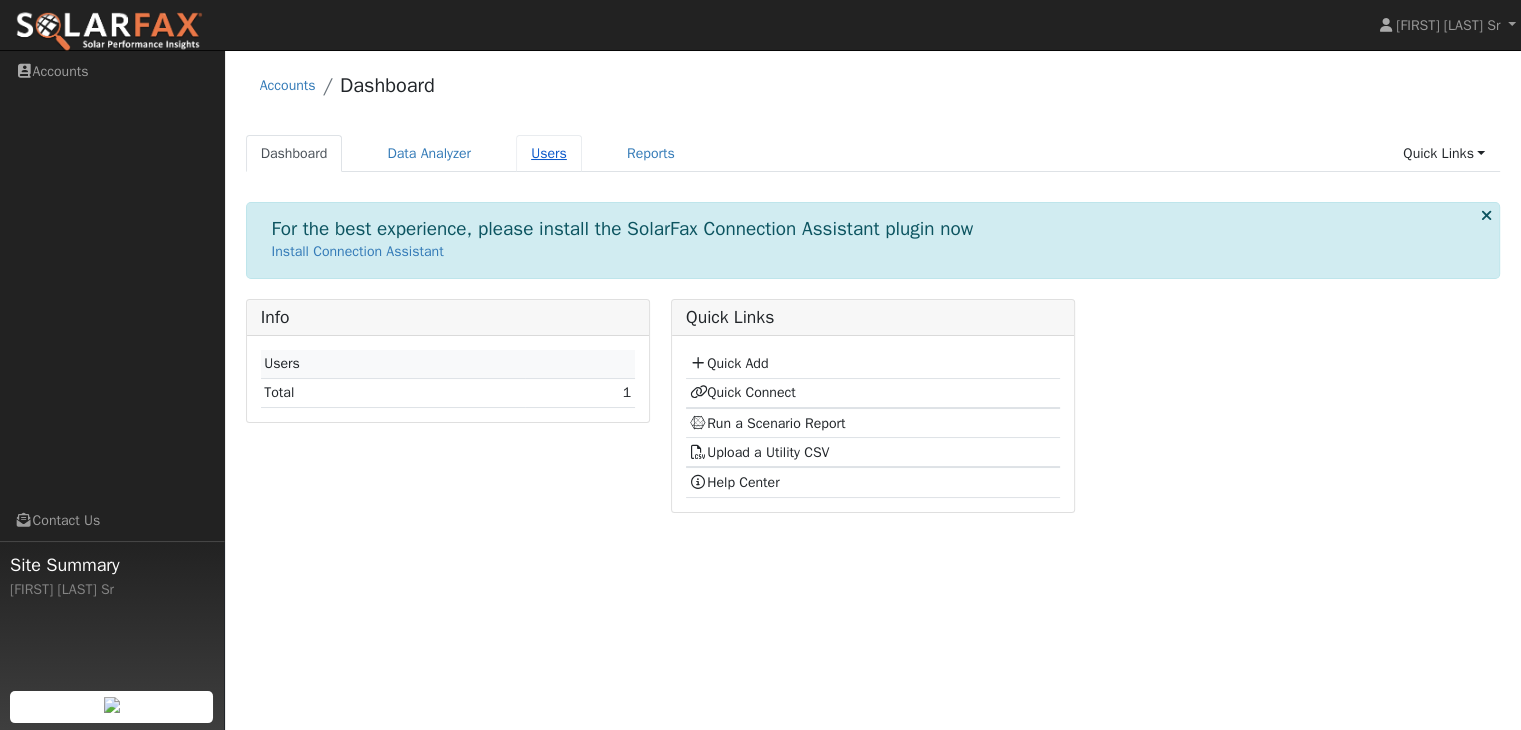 click on "Users" at bounding box center (549, 153) 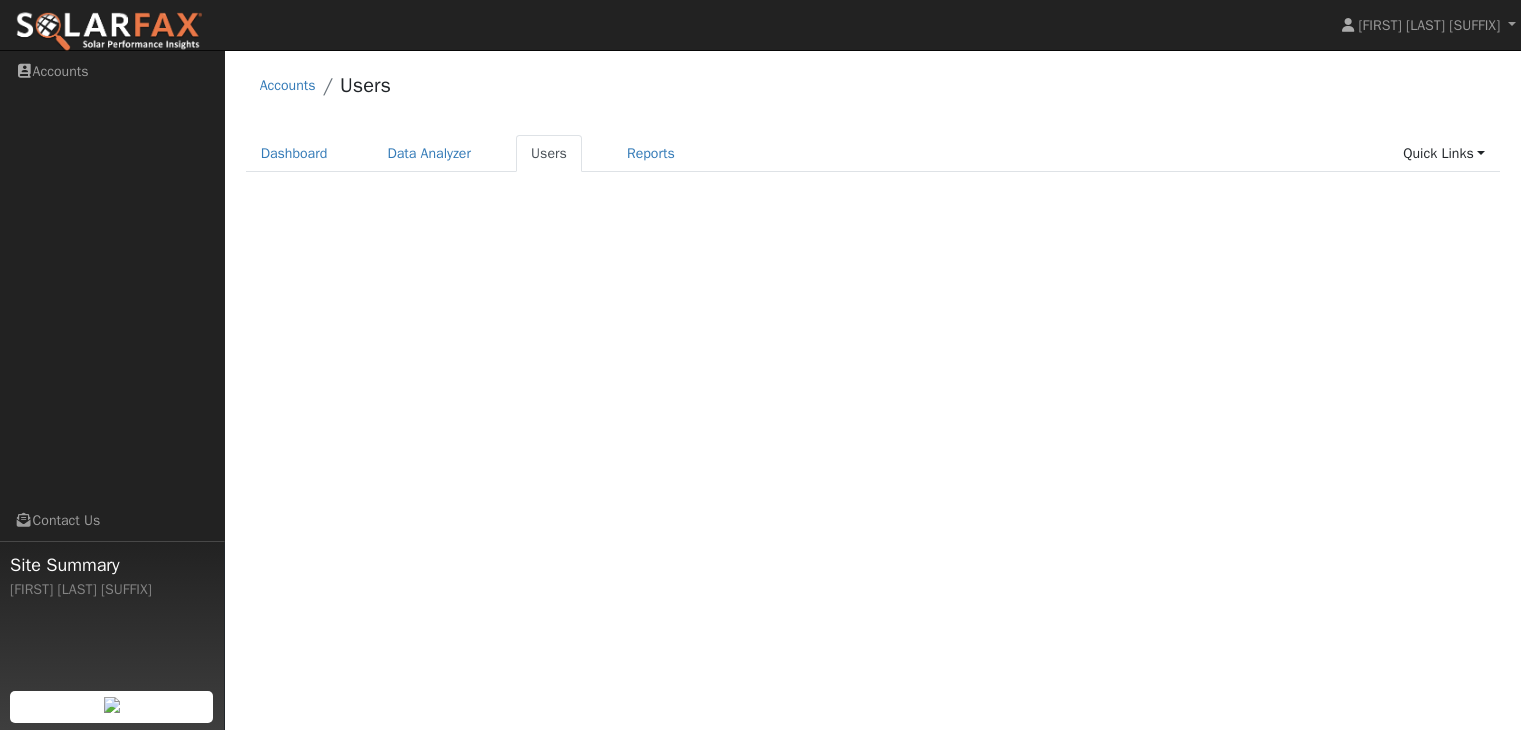 scroll, scrollTop: 0, scrollLeft: 0, axis: both 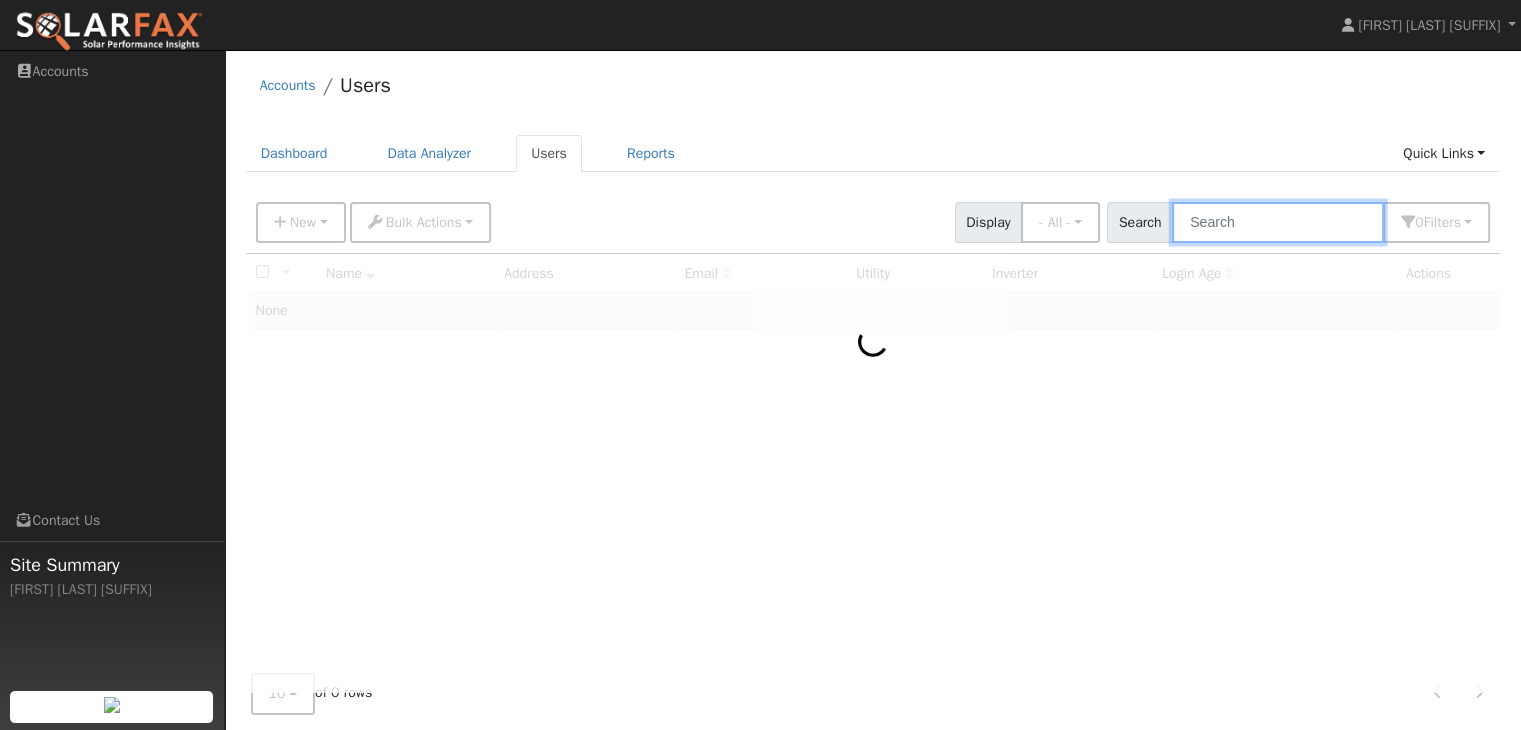 click at bounding box center (1278, 222) 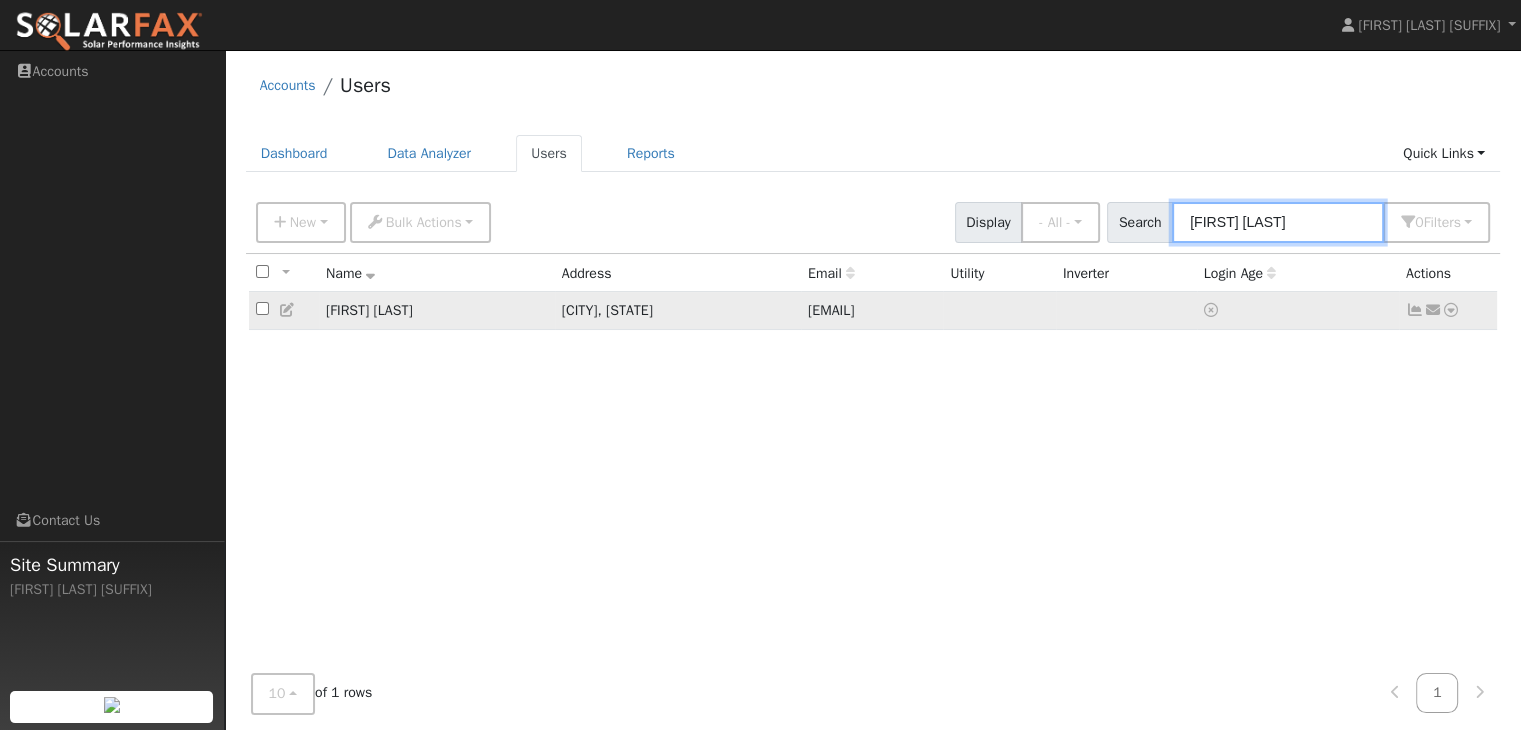 type on "Todd Re" 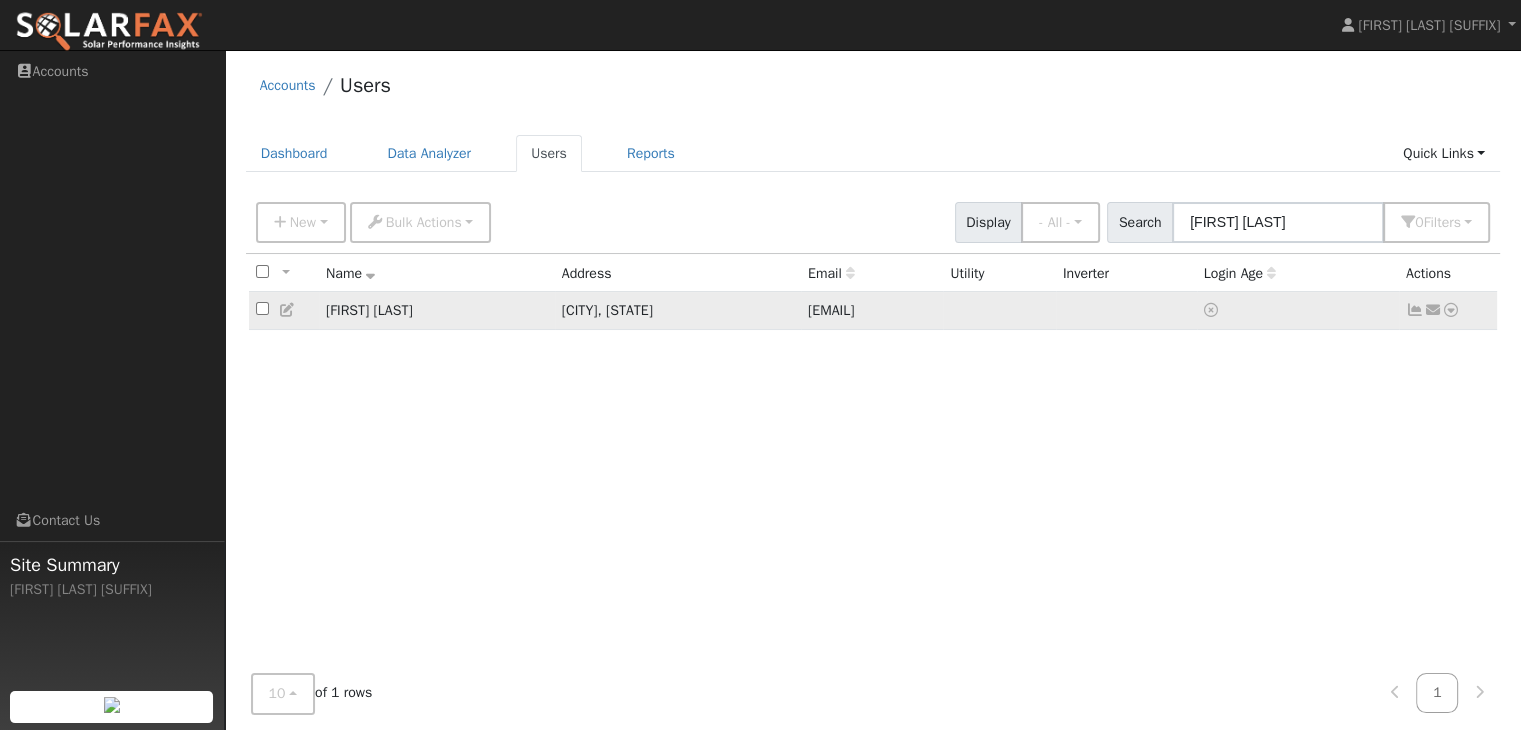 click on "todd@caoutdoorproperties.com" at bounding box center (831, 310) 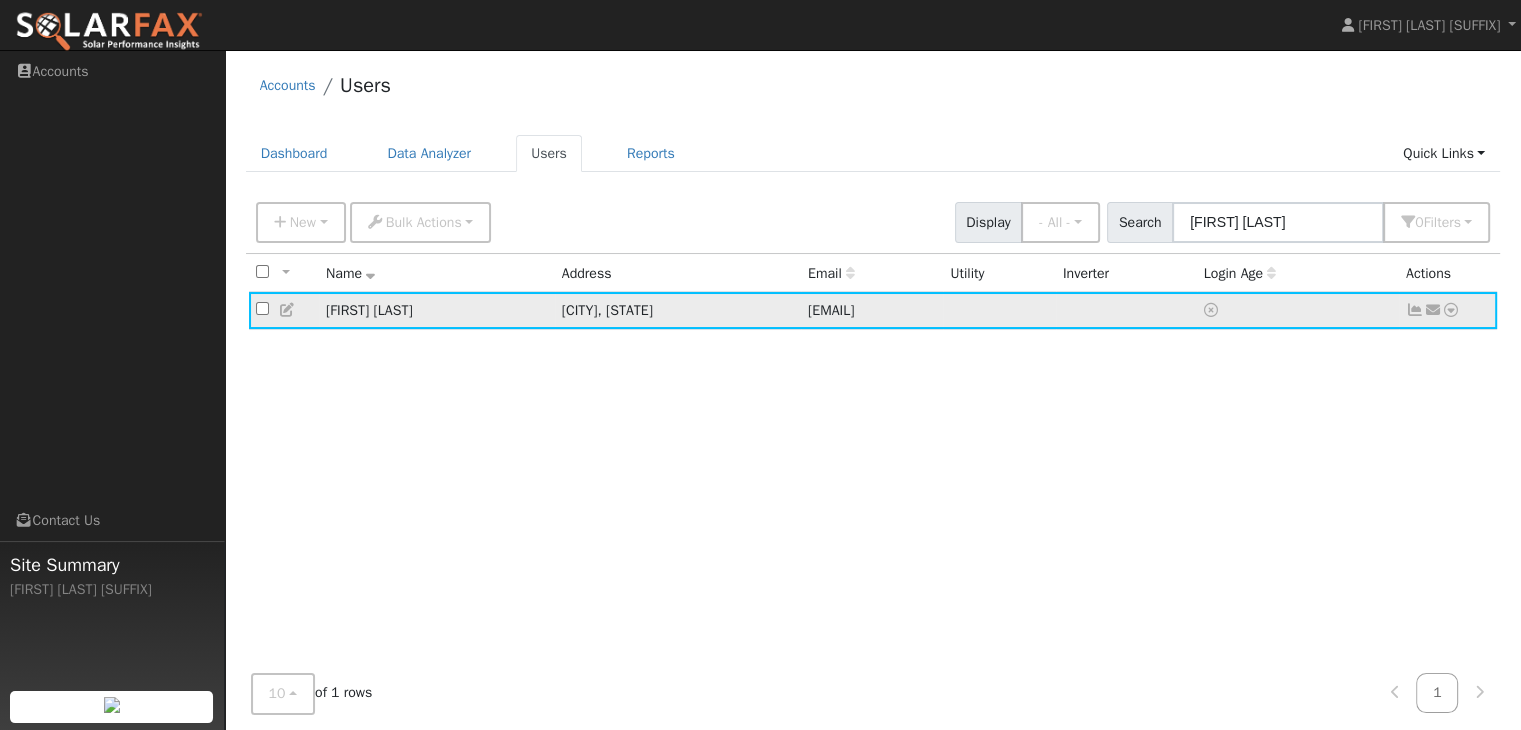 click at bounding box center [1451, 310] 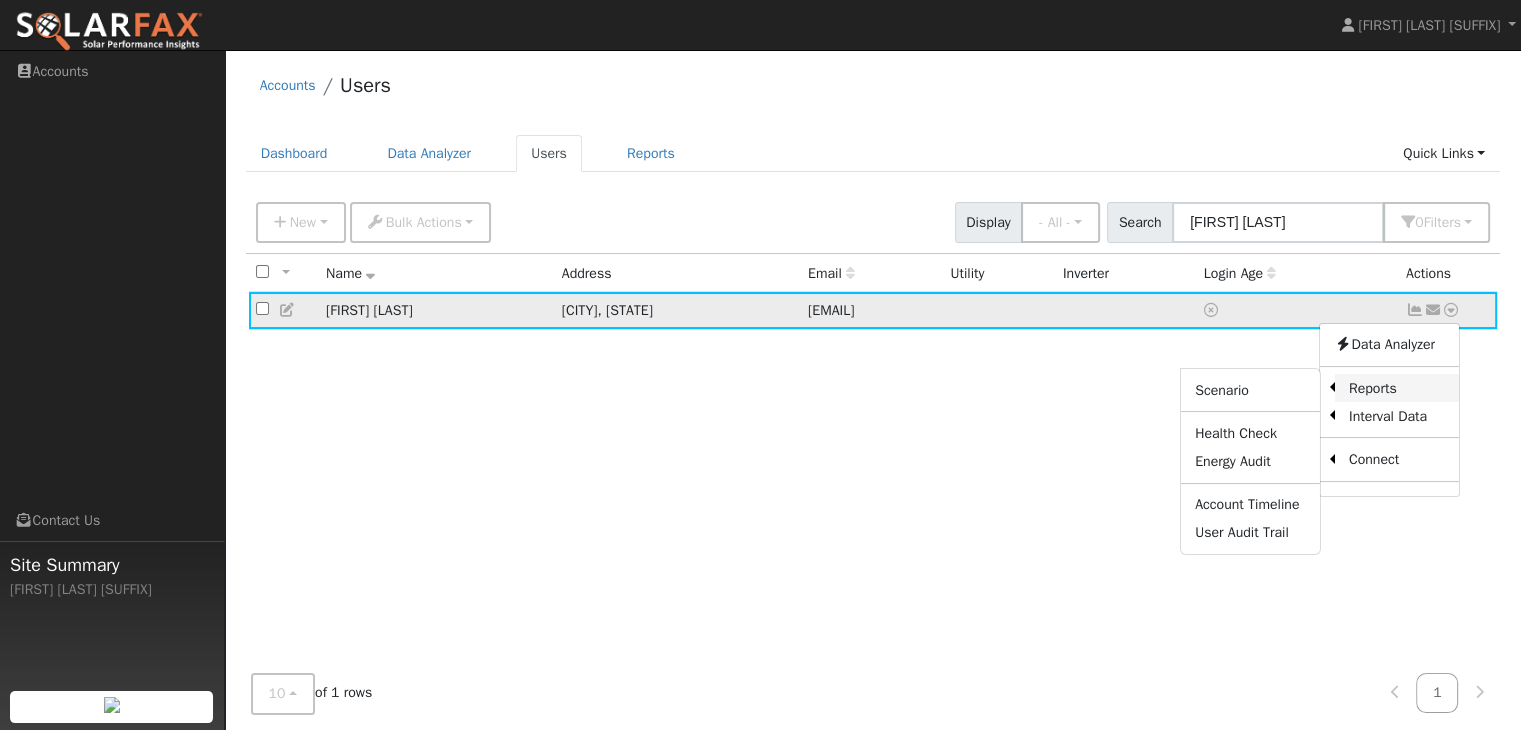 click on "Reports" at bounding box center [1397, 388] 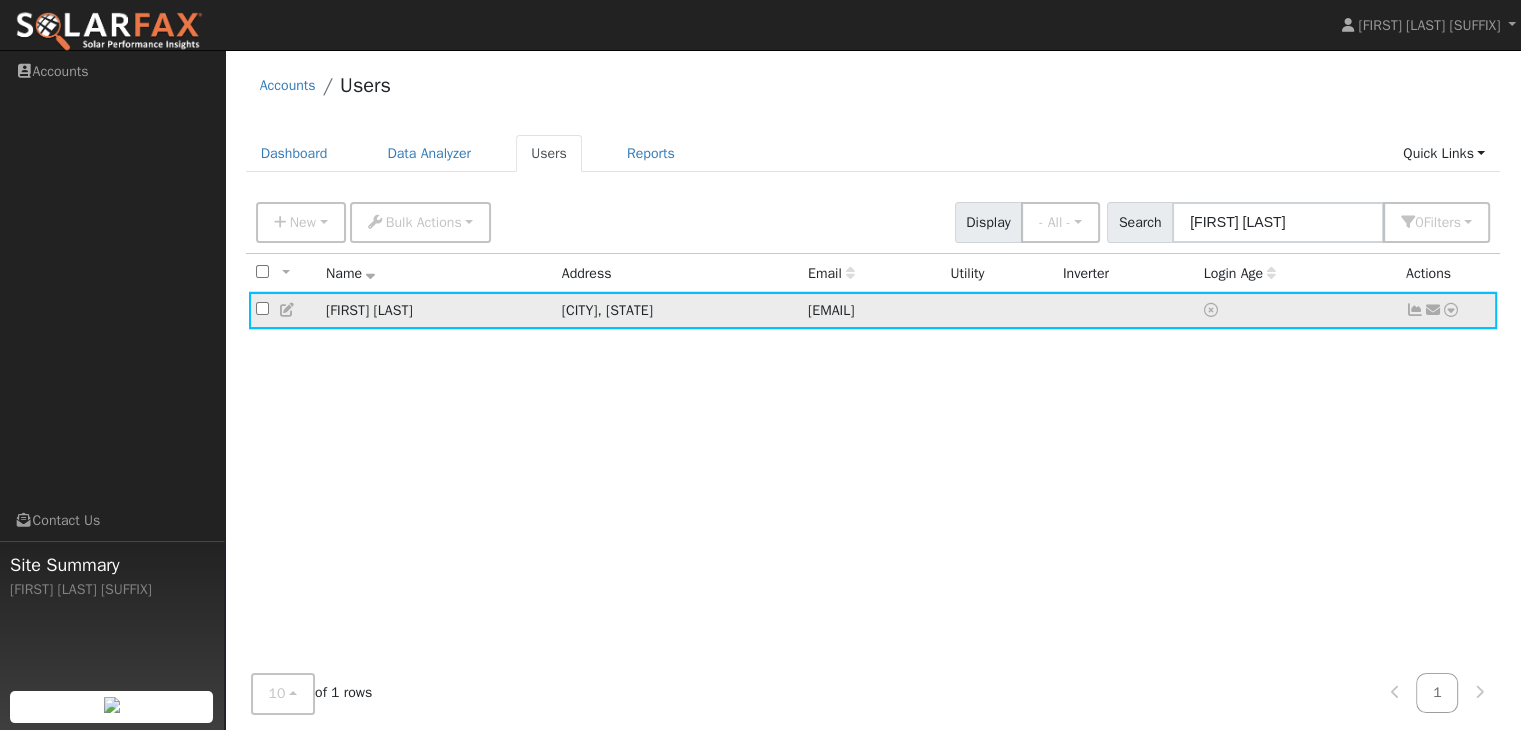 click at bounding box center (1451, 310) 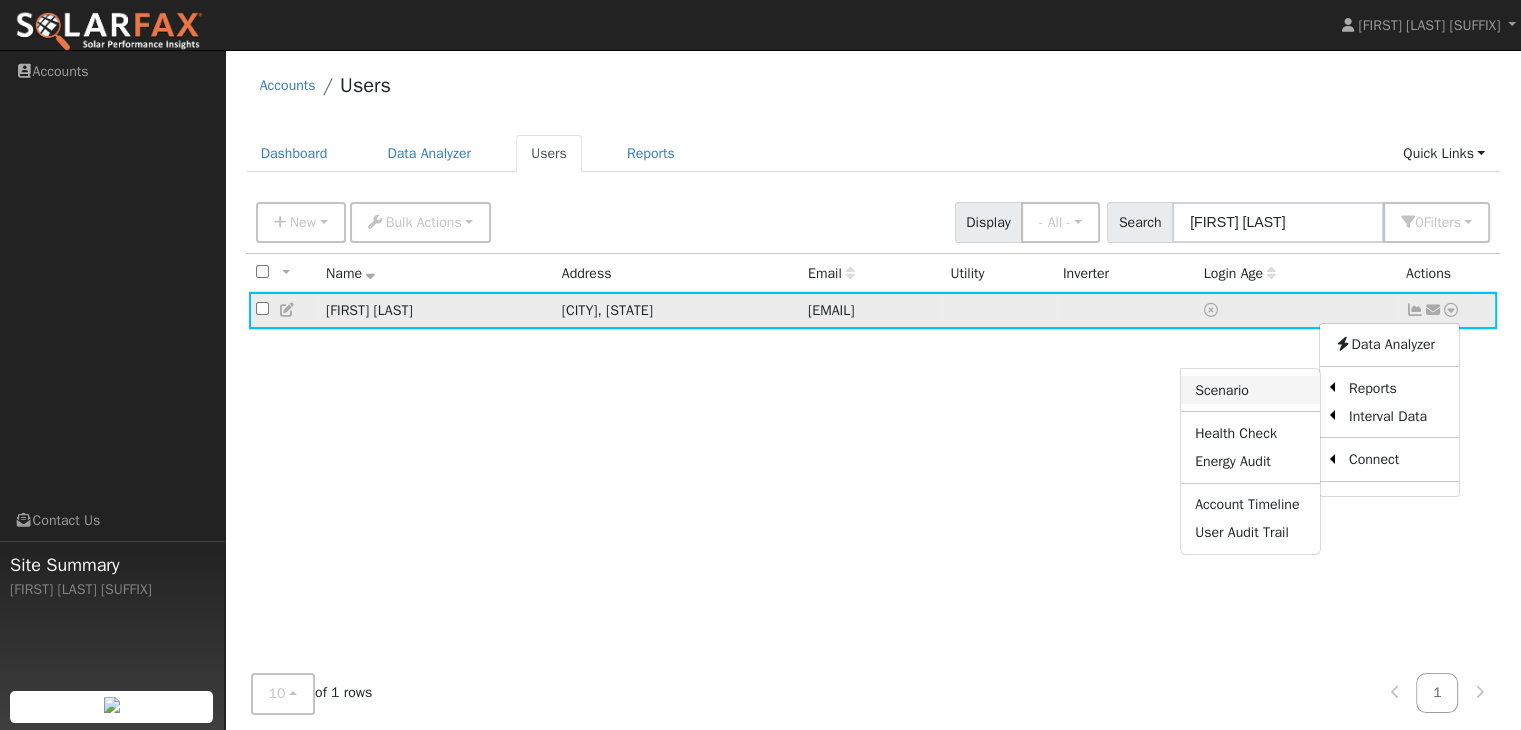 click on "Scenario" at bounding box center [1250, 390] 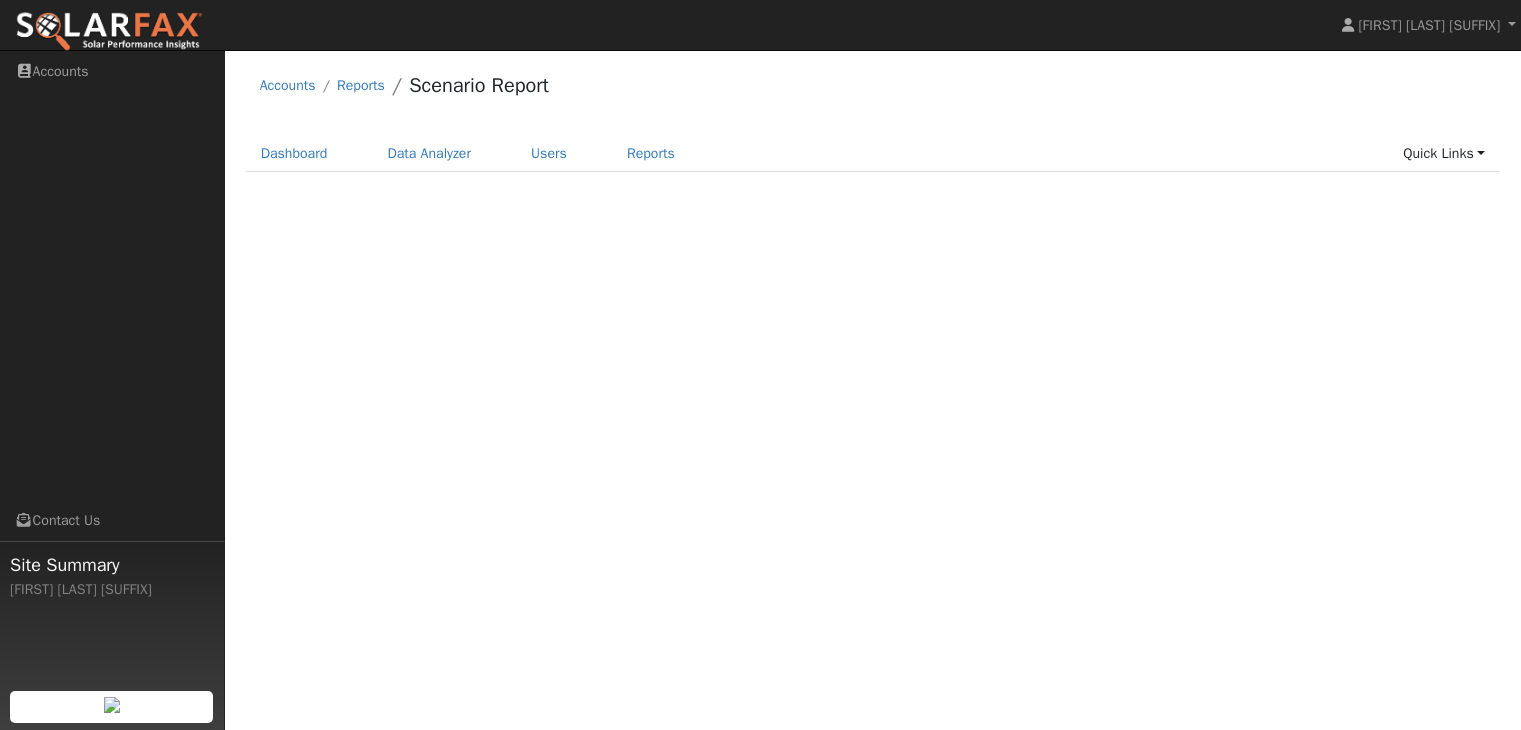 scroll, scrollTop: 0, scrollLeft: 0, axis: both 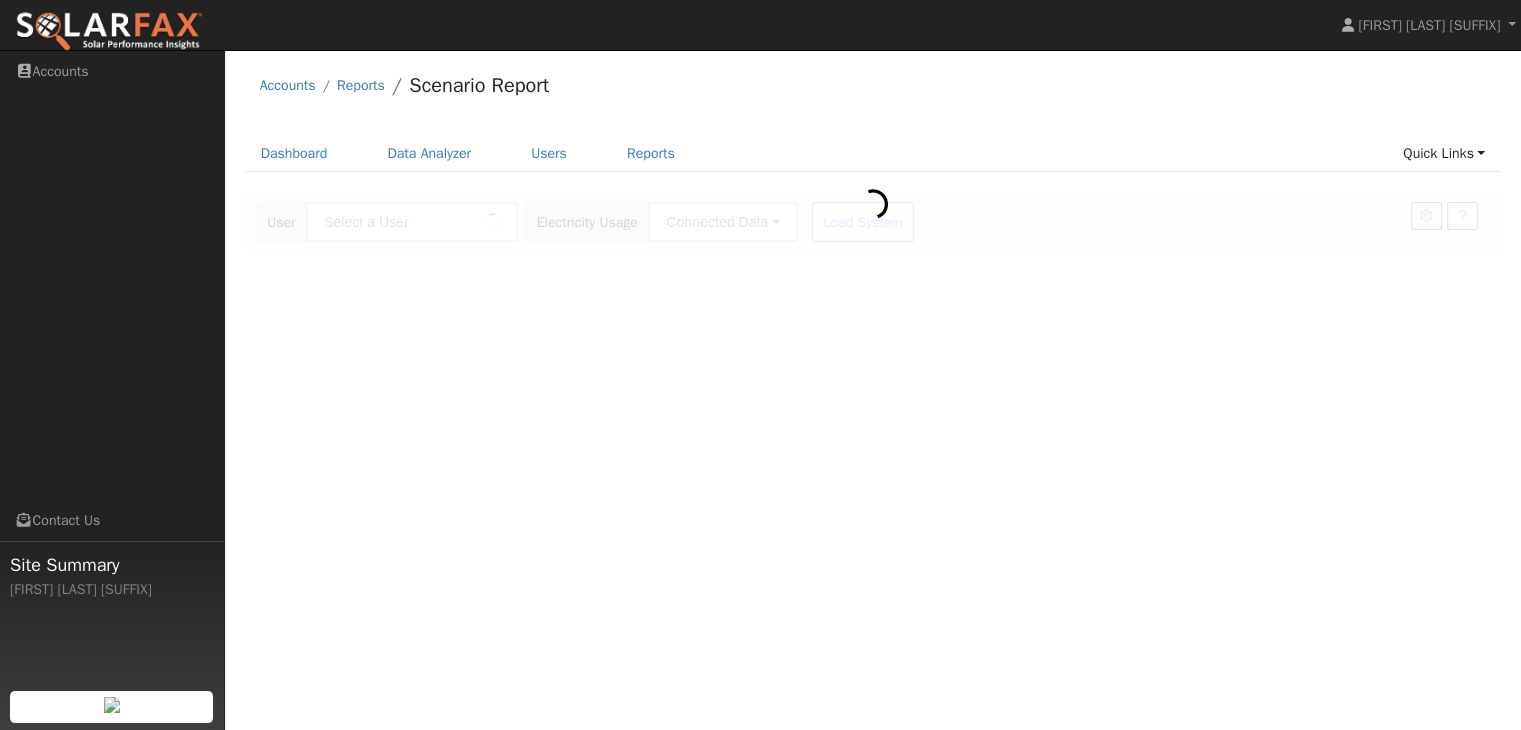 type on "[FIRST] [LAST]" 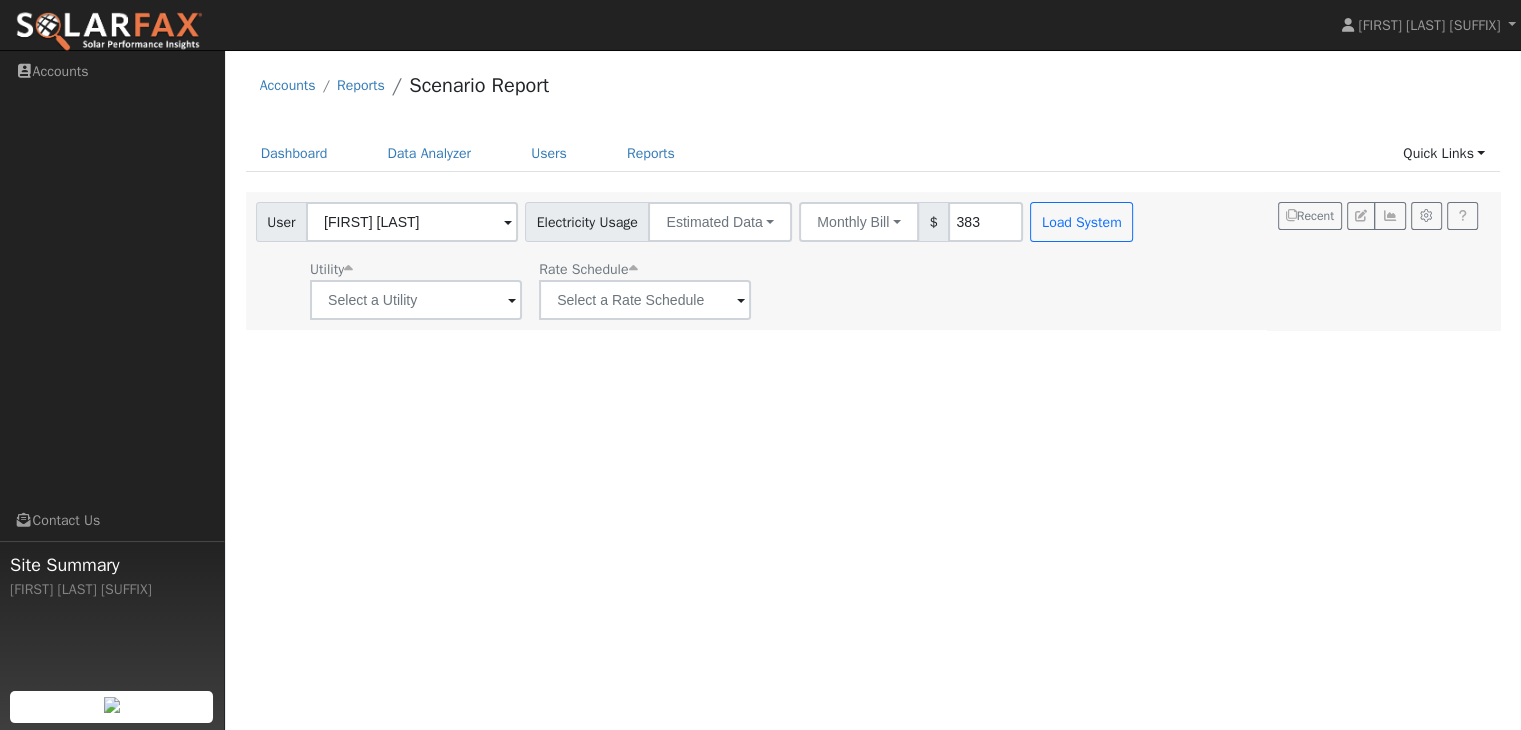 click at bounding box center [512, 301] 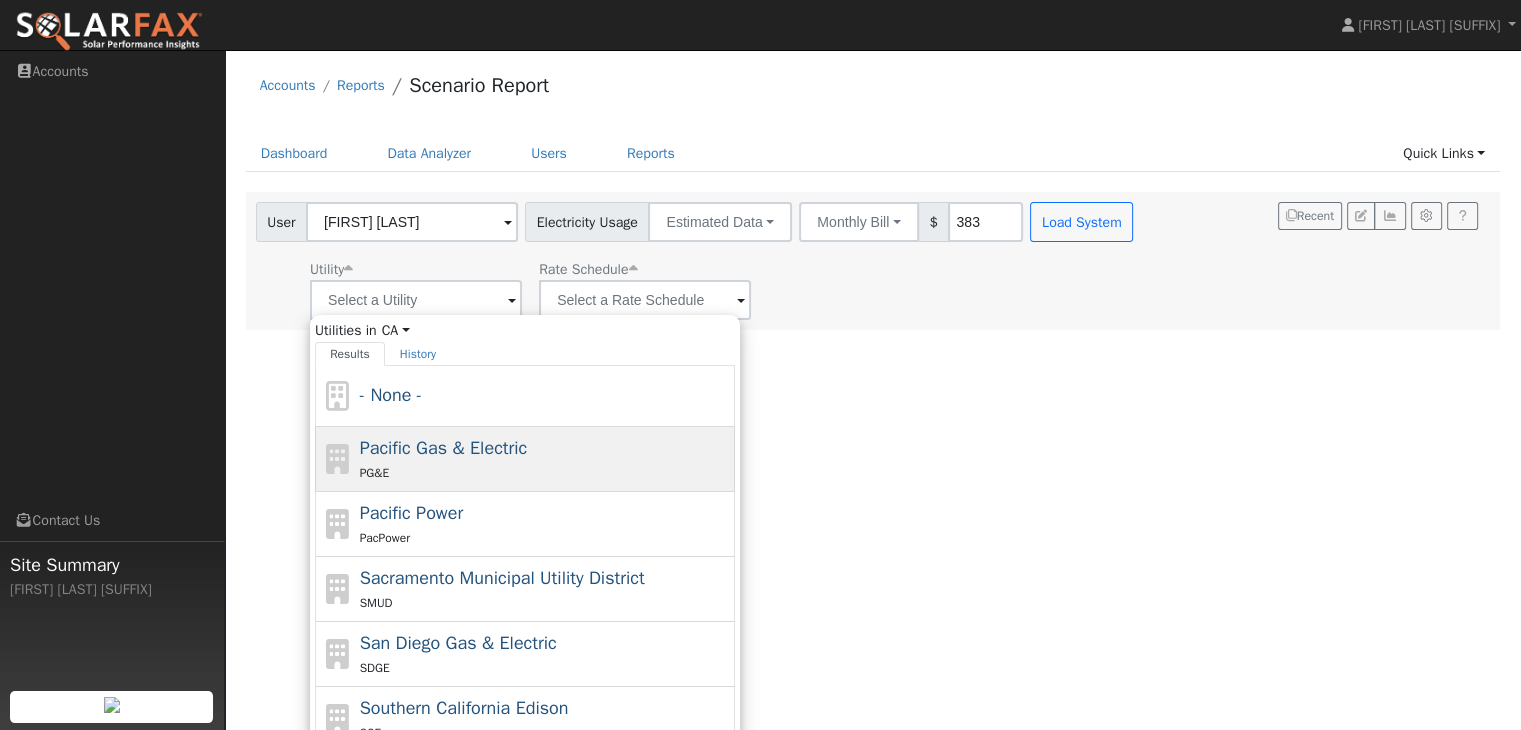 click on "Pacific Gas & Electric" at bounding box center (444, 448) 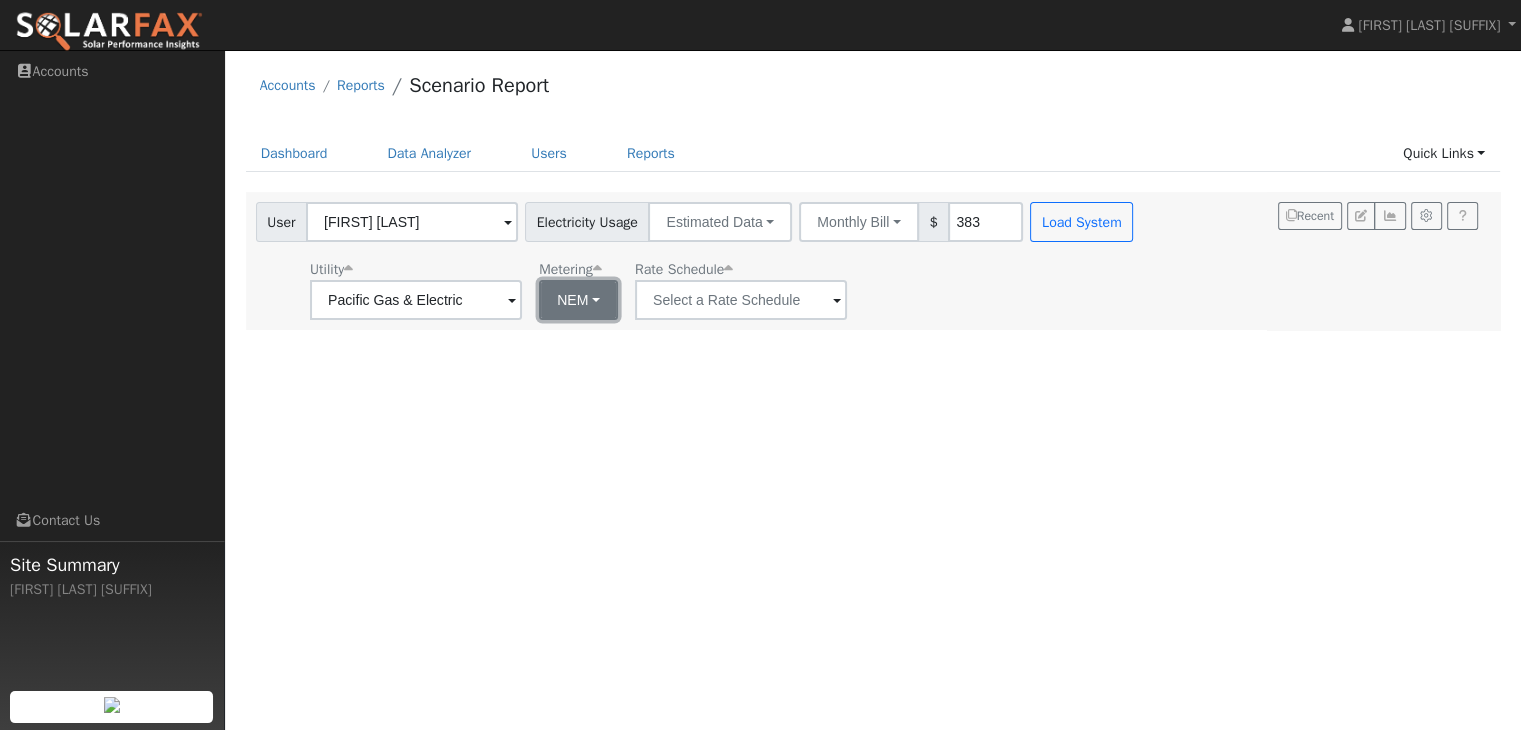 click on "NEM" at bounding box center [578, 300] 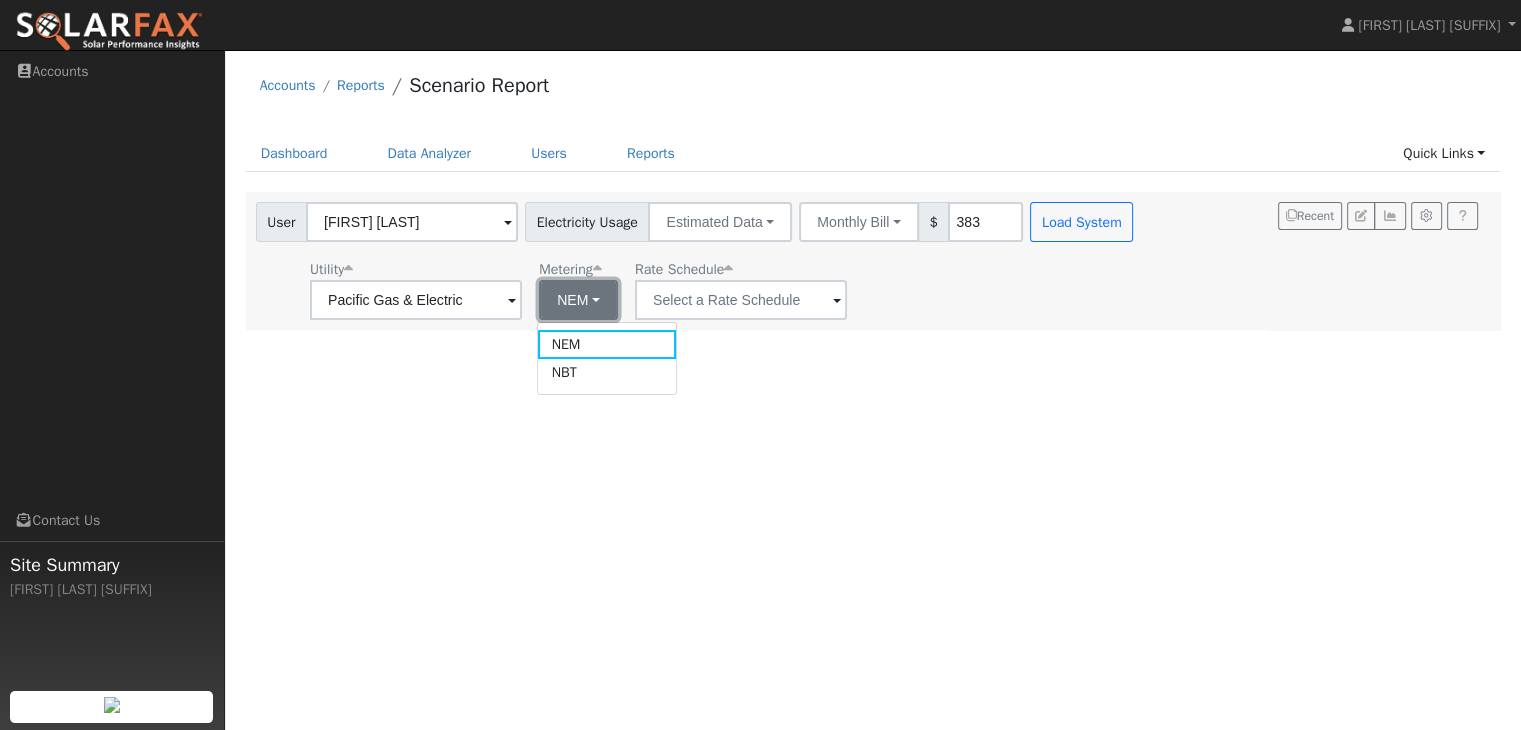click on "NEM" at bounding box center (578, 300) 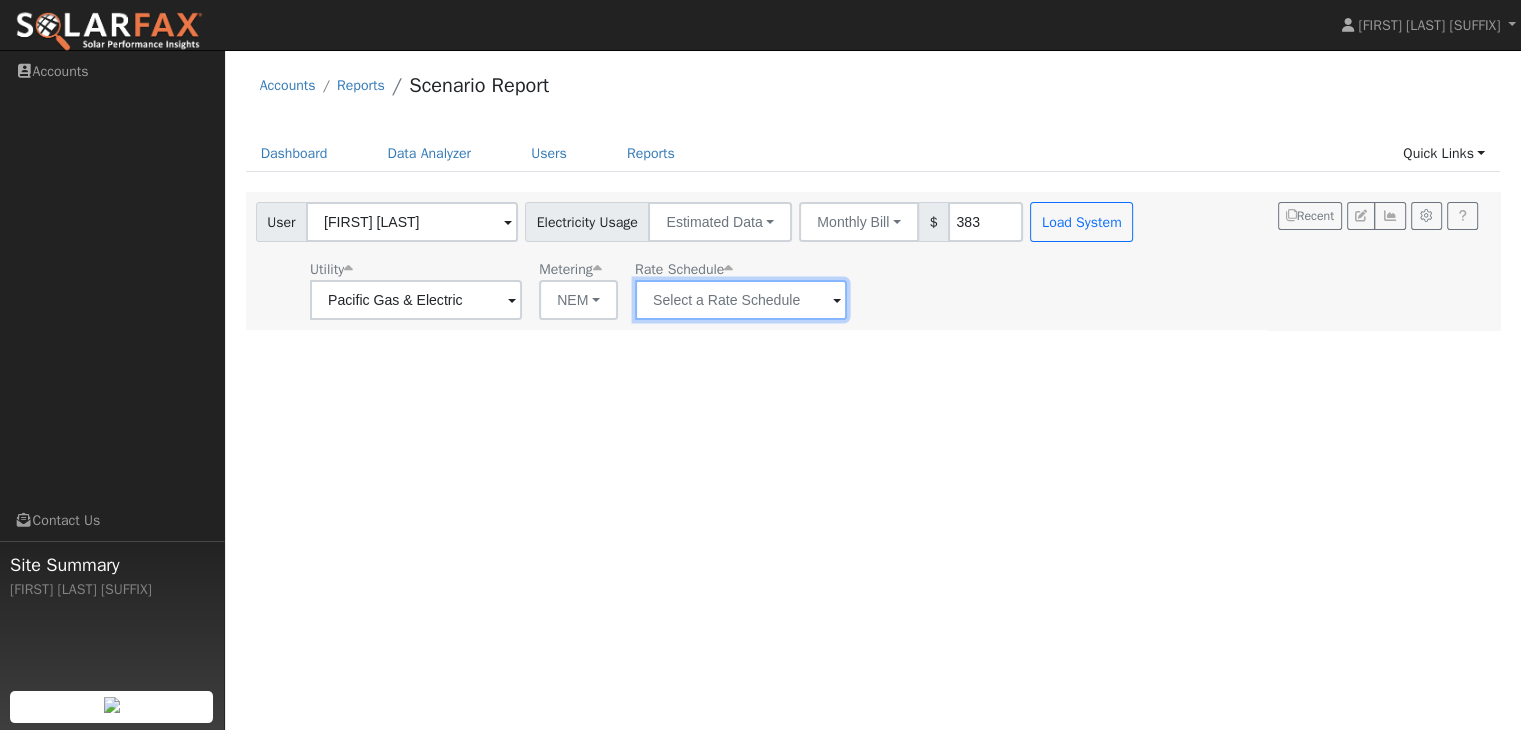 click at bounding box center [416, 300] 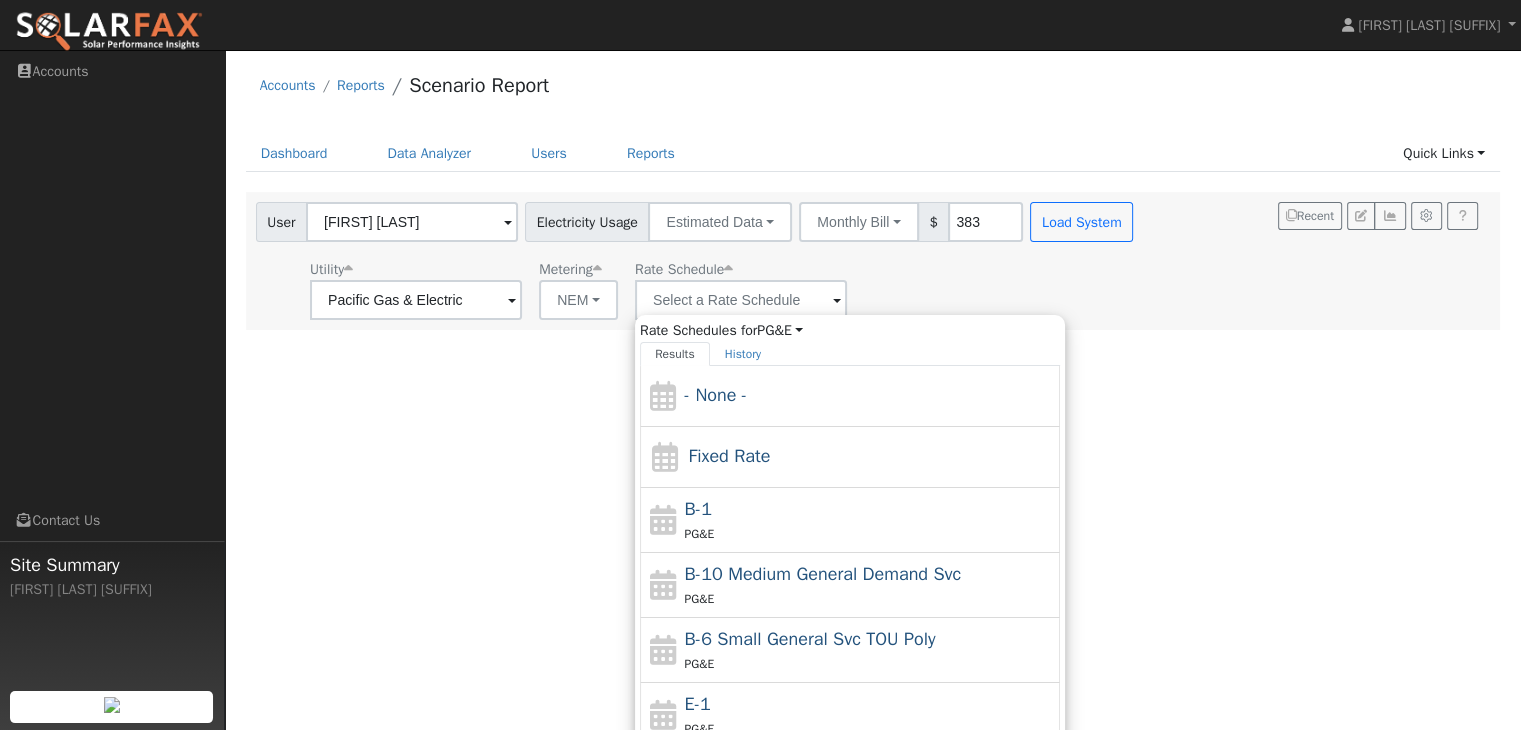 drag, startPoint x: 1164, startPoint y: 397, endPoint x: 1144, endPoint y: 479, distance: 84.40379 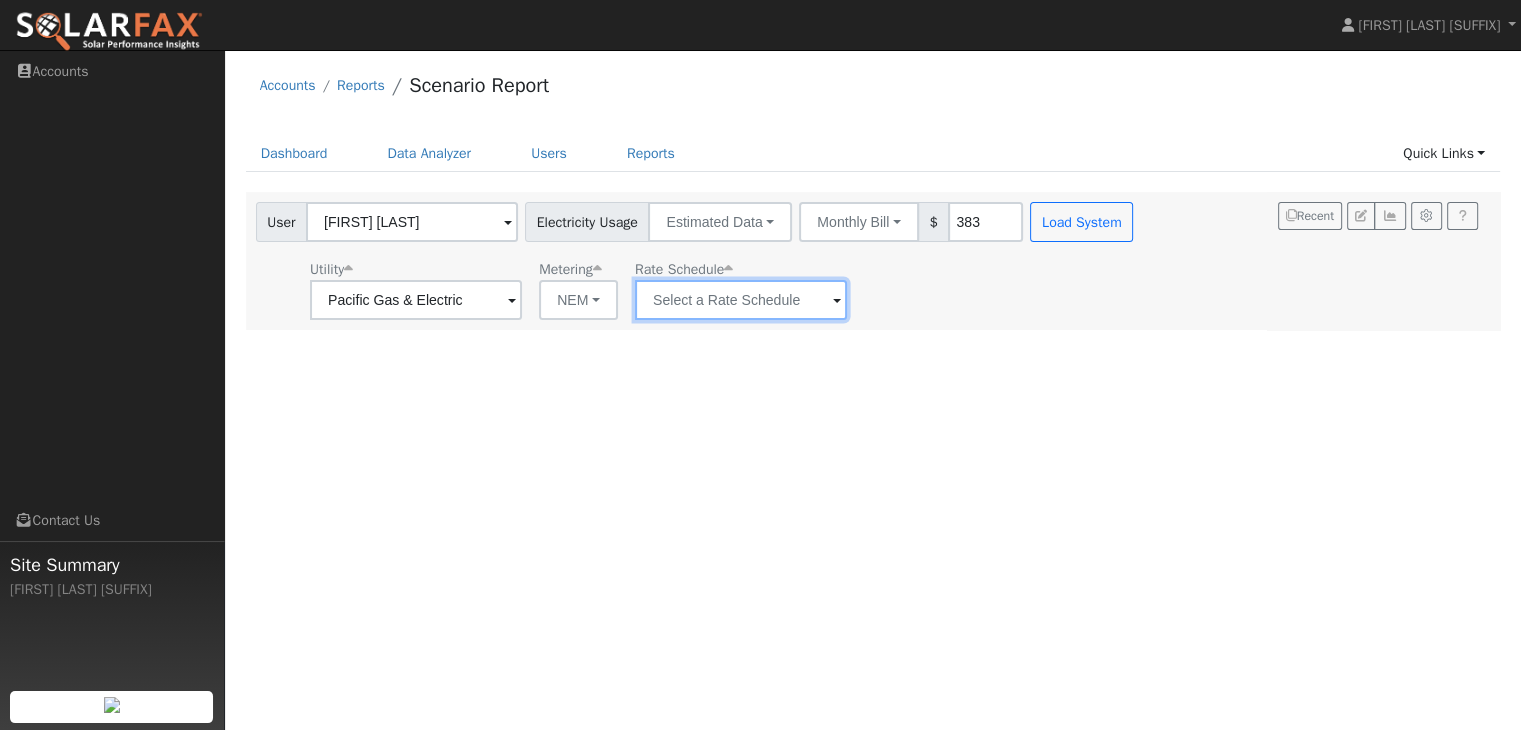 click at bounding box center (416, 300) 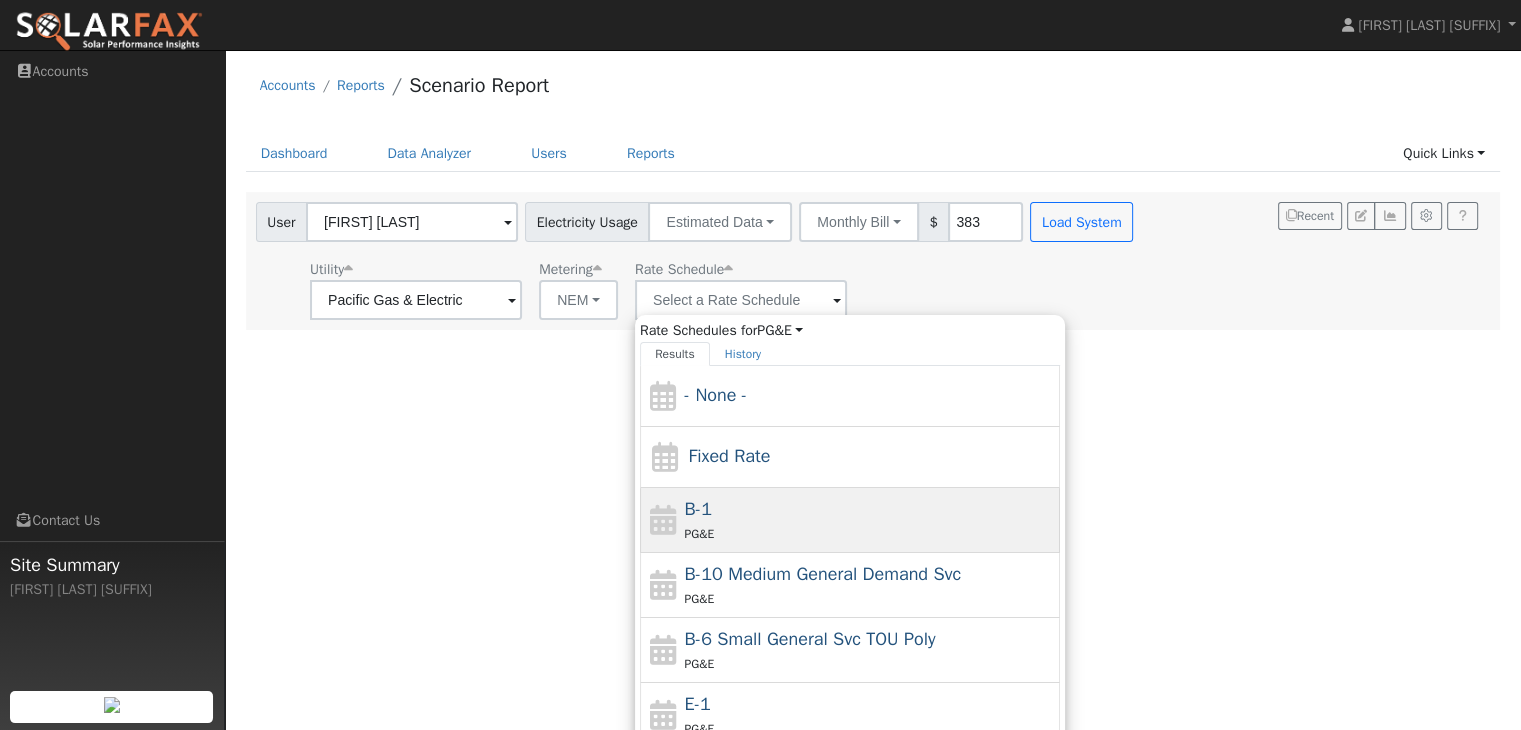 click on "B-1 PG&E" at bounding box center [870, 520] 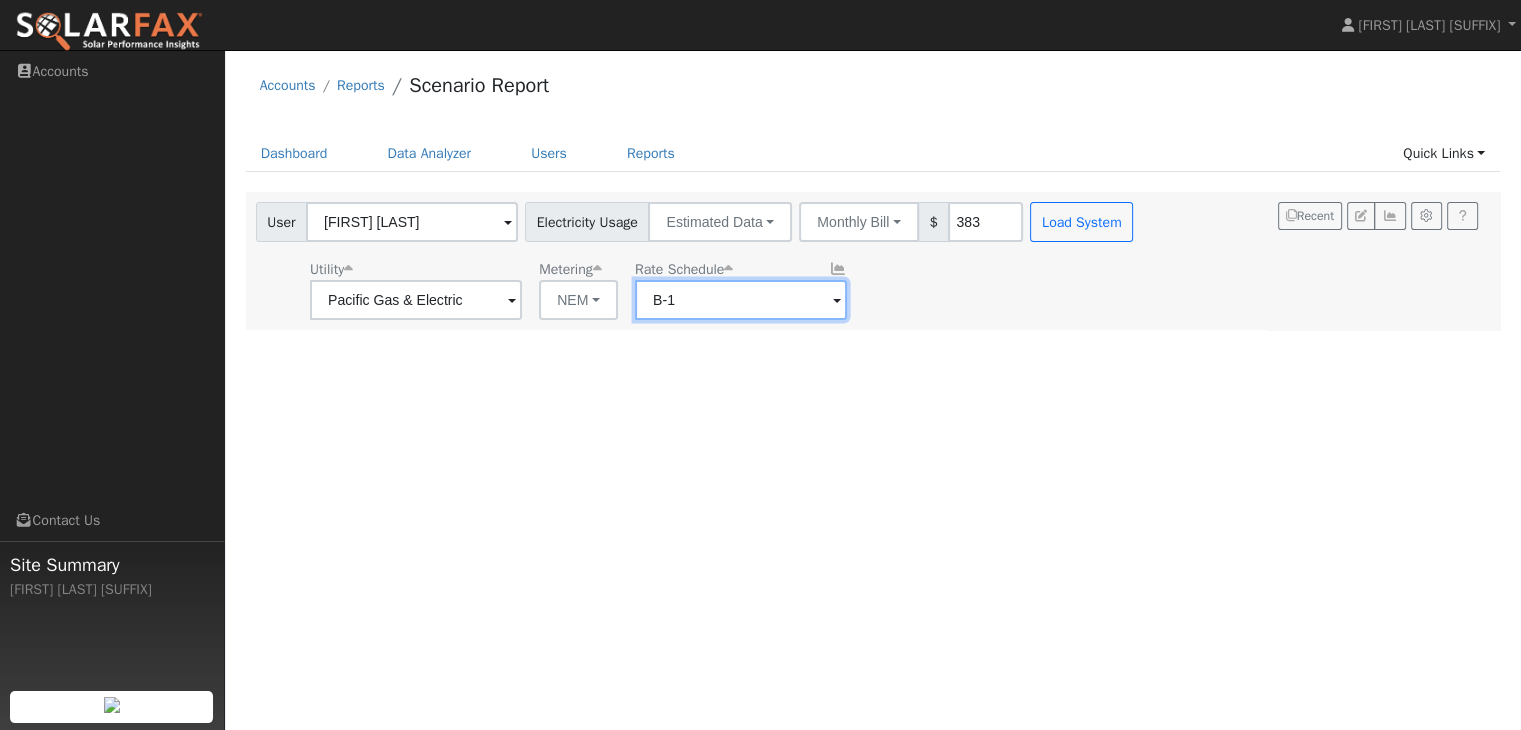 click on "B-1" at bounding box center [416, 300] 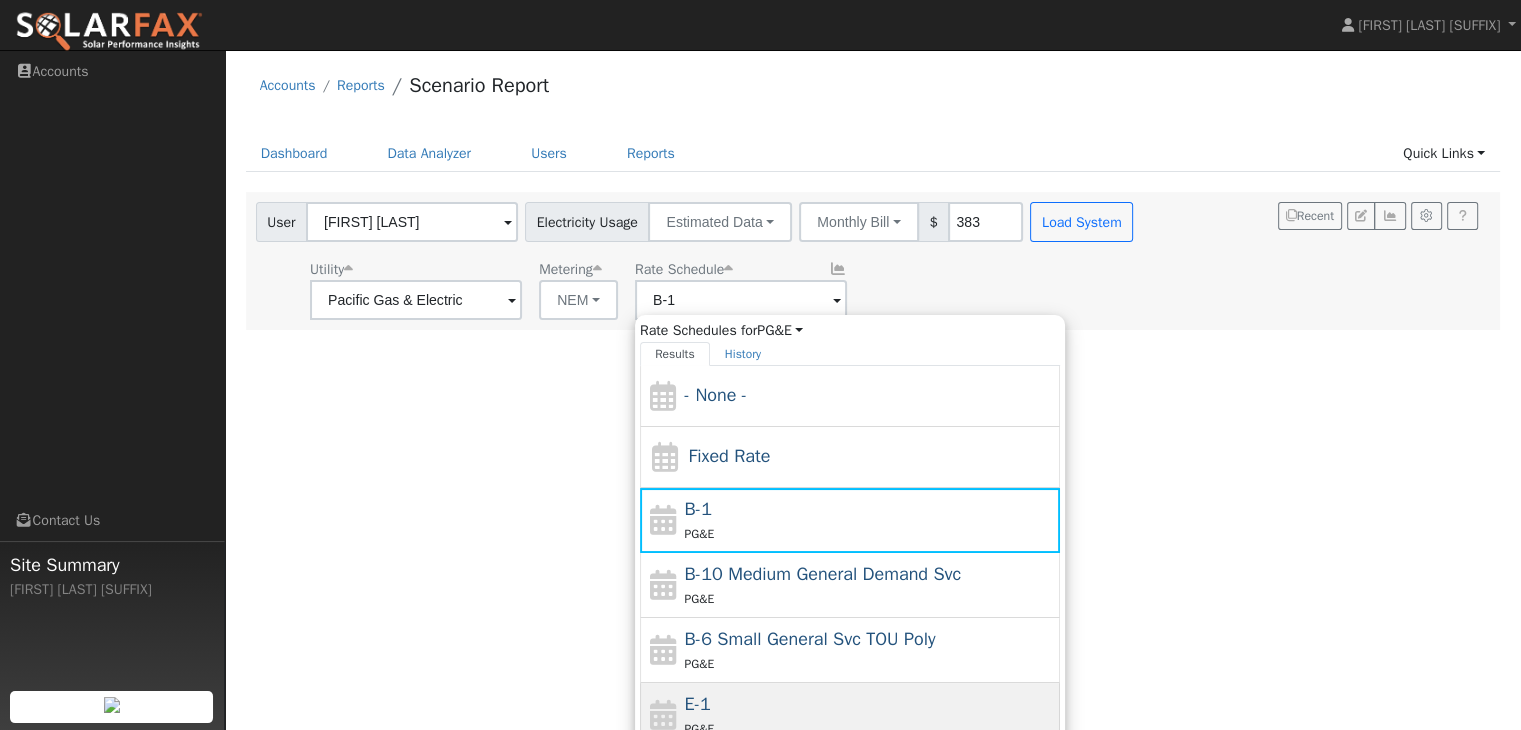 click on "E-1" at bounding box center [698, 704] 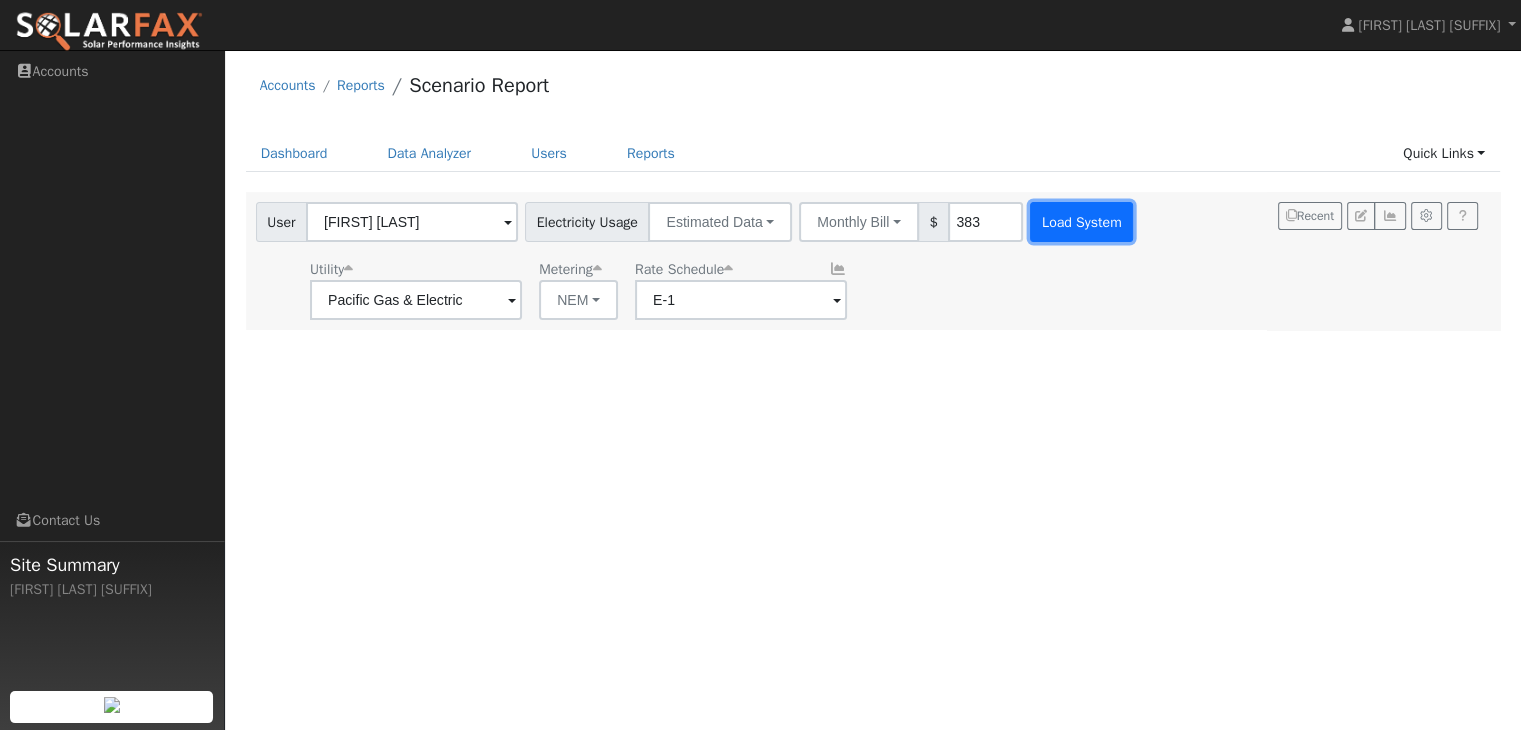 drag, startPoint x: 1085, startPoint y: 232, endPoint x: 1064, endPoint y: 216, distance: 26.400757 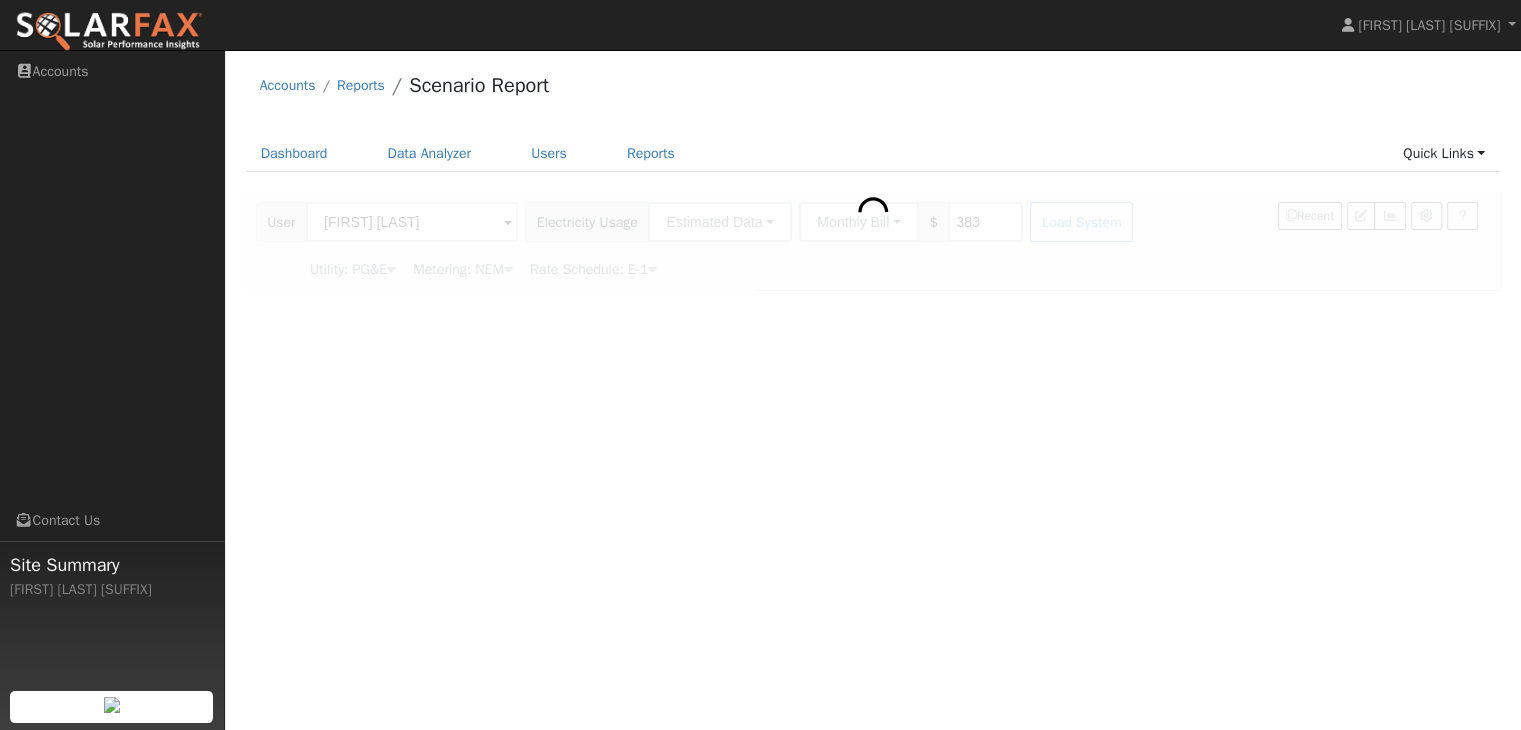 click 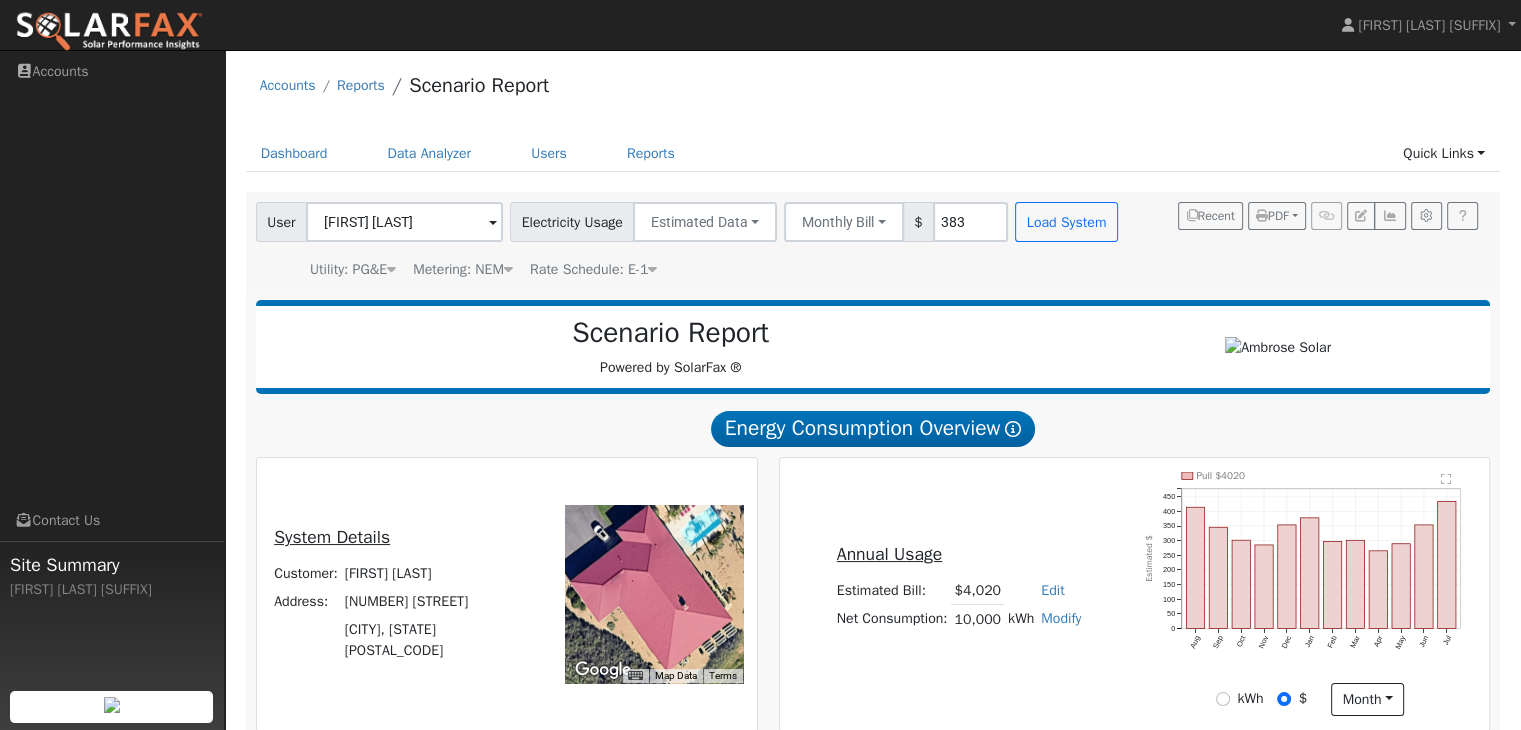 click on "kWh  $ month Day Month" at bounding box center [1310, 700] 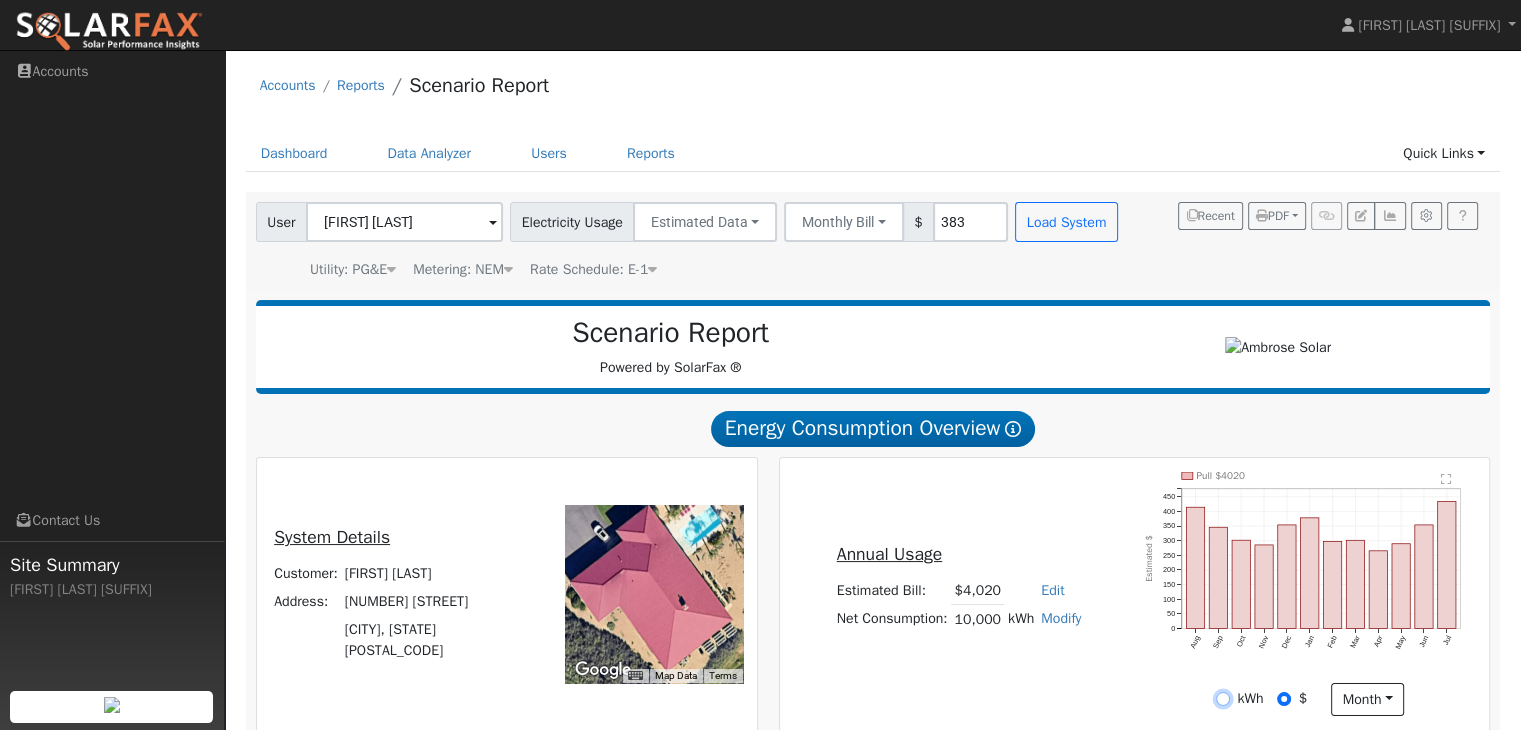 click on "kWh" at bounding box center (1223, 699) 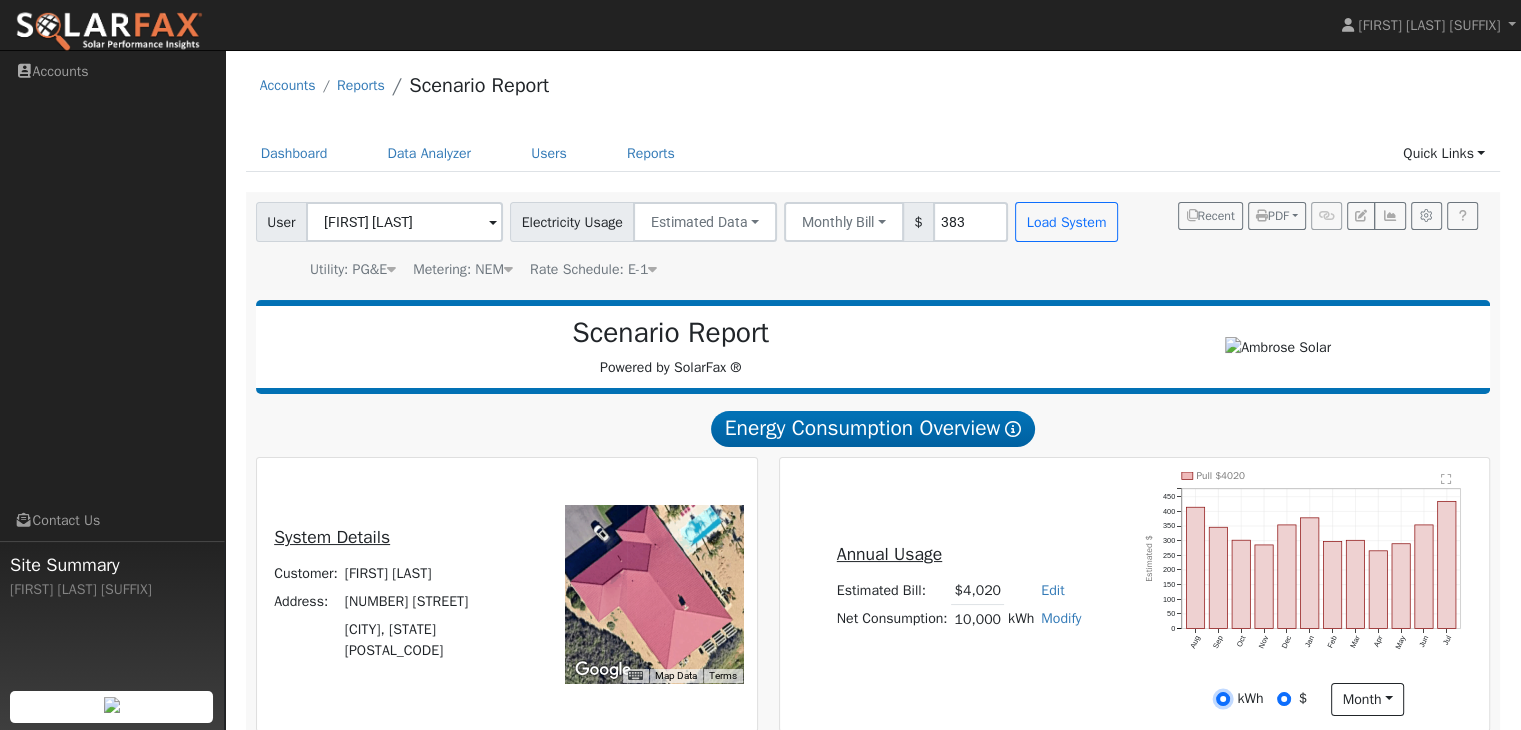 radio on "true" 